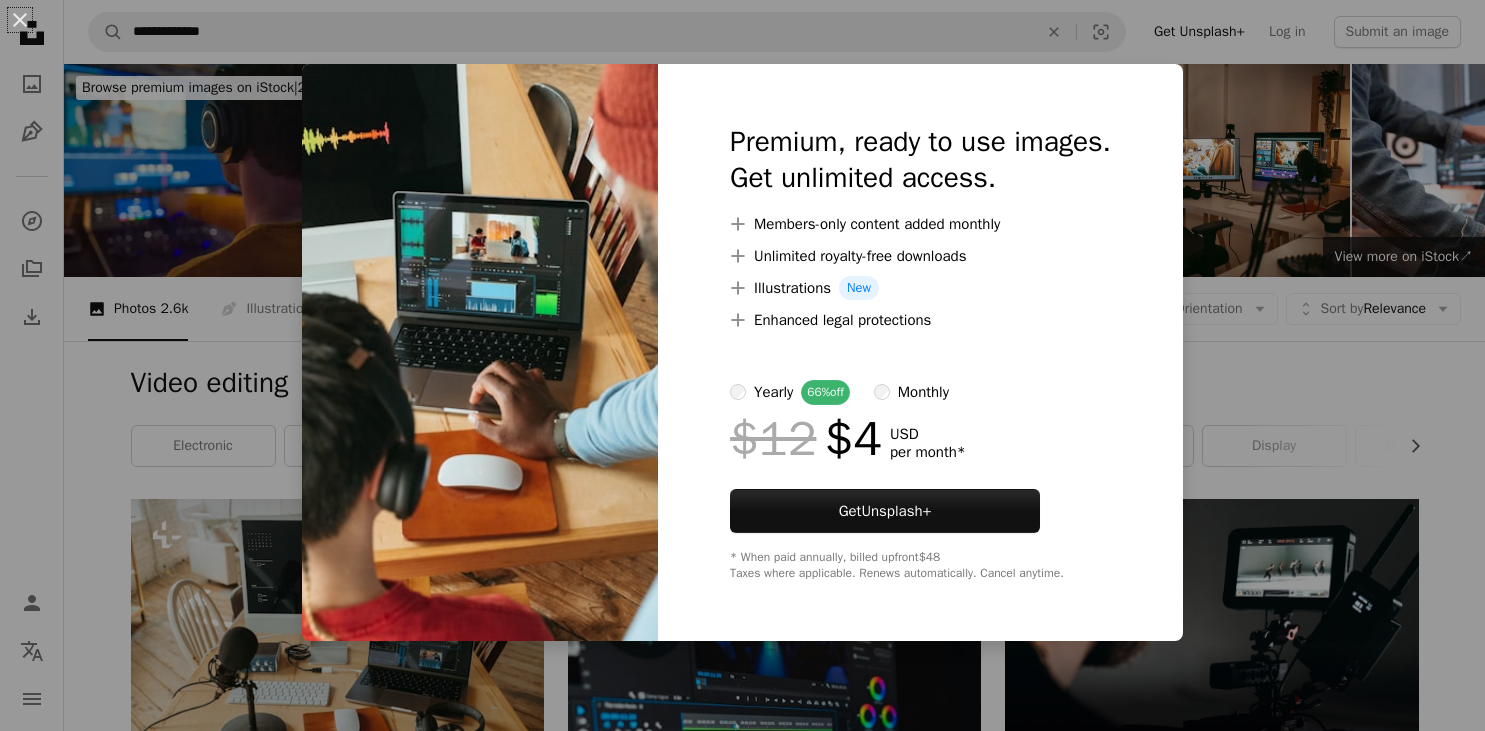 scroll, scrollTop: 1584, scrollLeft: 0, axis: vertical 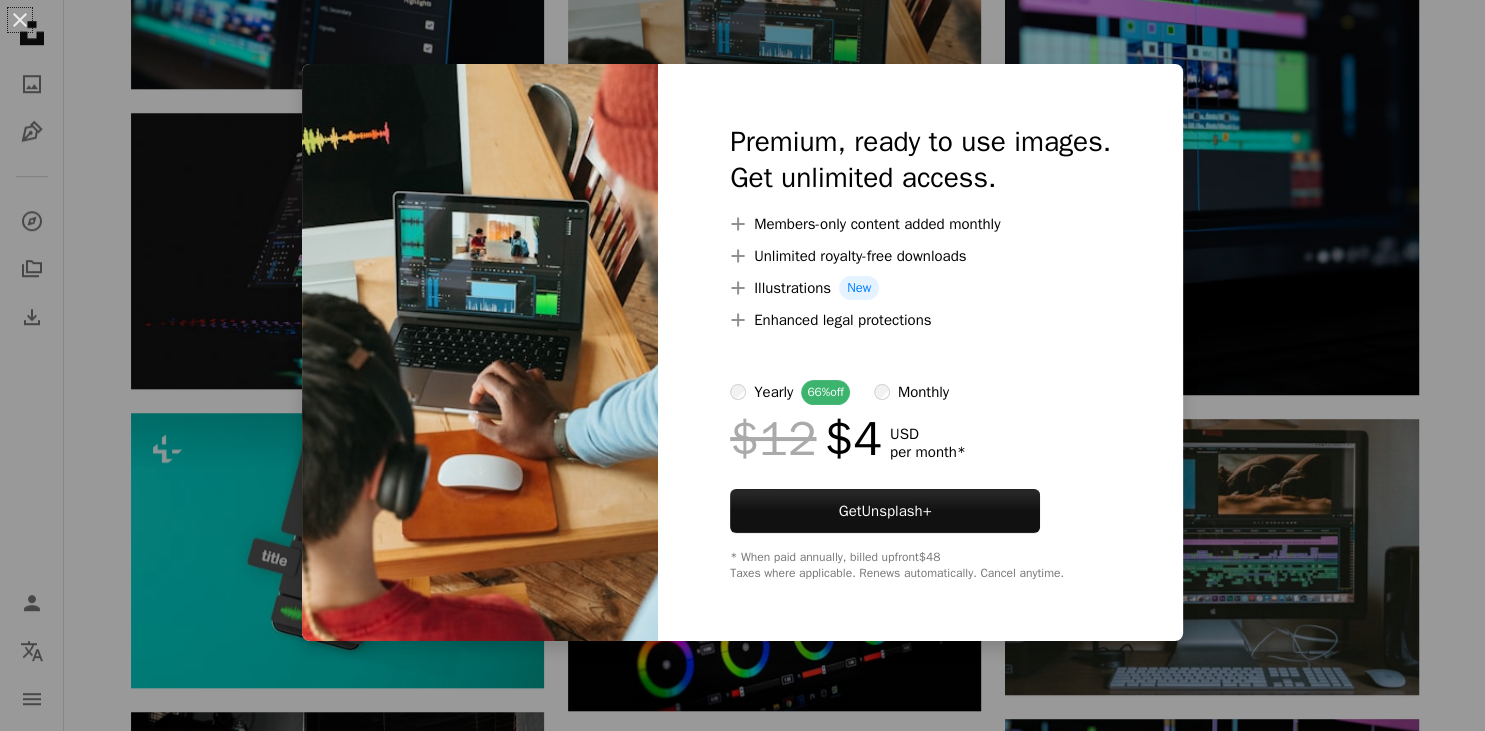 click on "An X shape Premium, ready to use images. Get unlimited access. A plus sign Members-only content added monthly A plus sign Unlimited royalty-free downloads A plus sign Illustrations  New A plus sign Enhanced legal protections yearly 66%  off monthly $12   $4 USD per month * Get  Unsplash+ * When paid annually, billed upfront  $48 Taxes where applicable. Renews automatically. Cancel anytime." at bounding box center [742, 365] 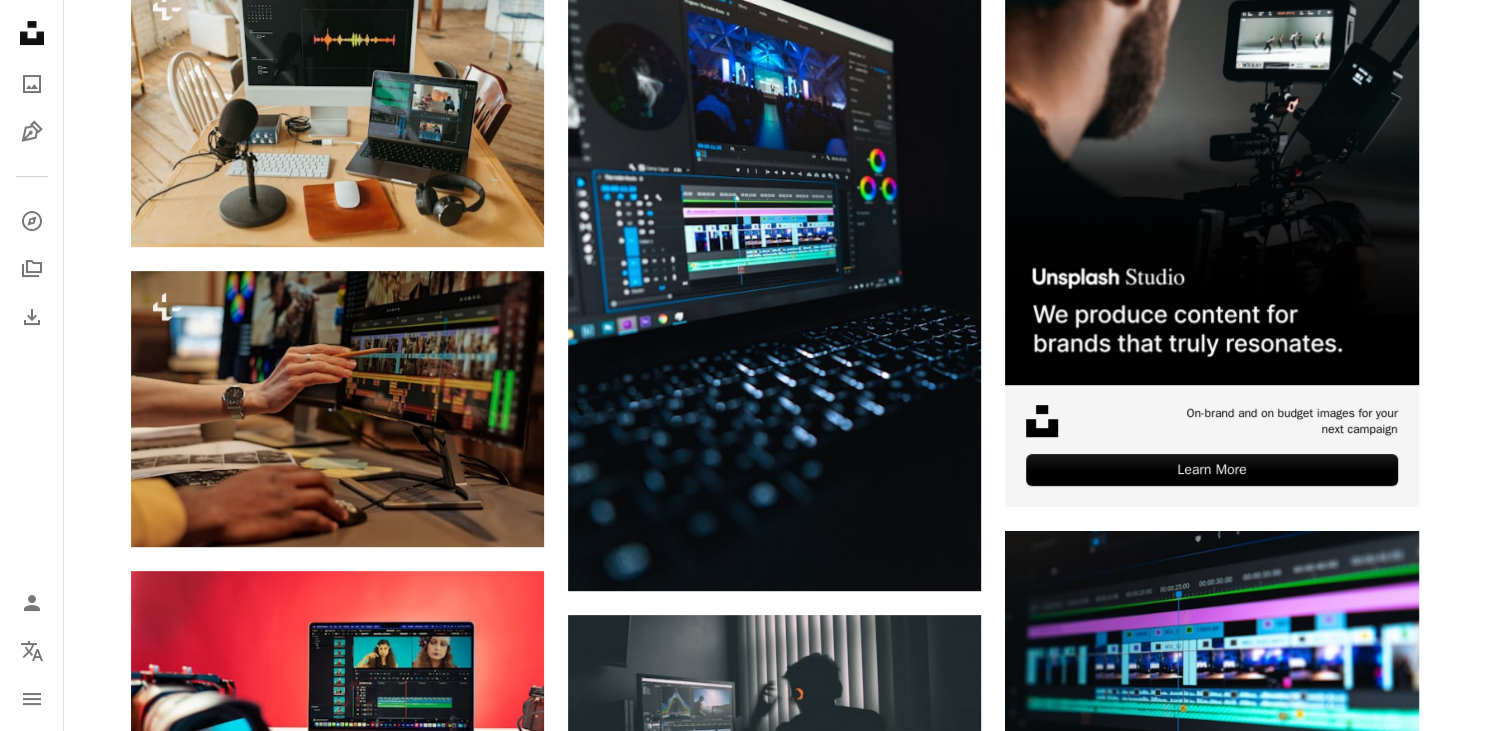 scroll, scrollTop: 0, scrollLeft: 0, axis: both 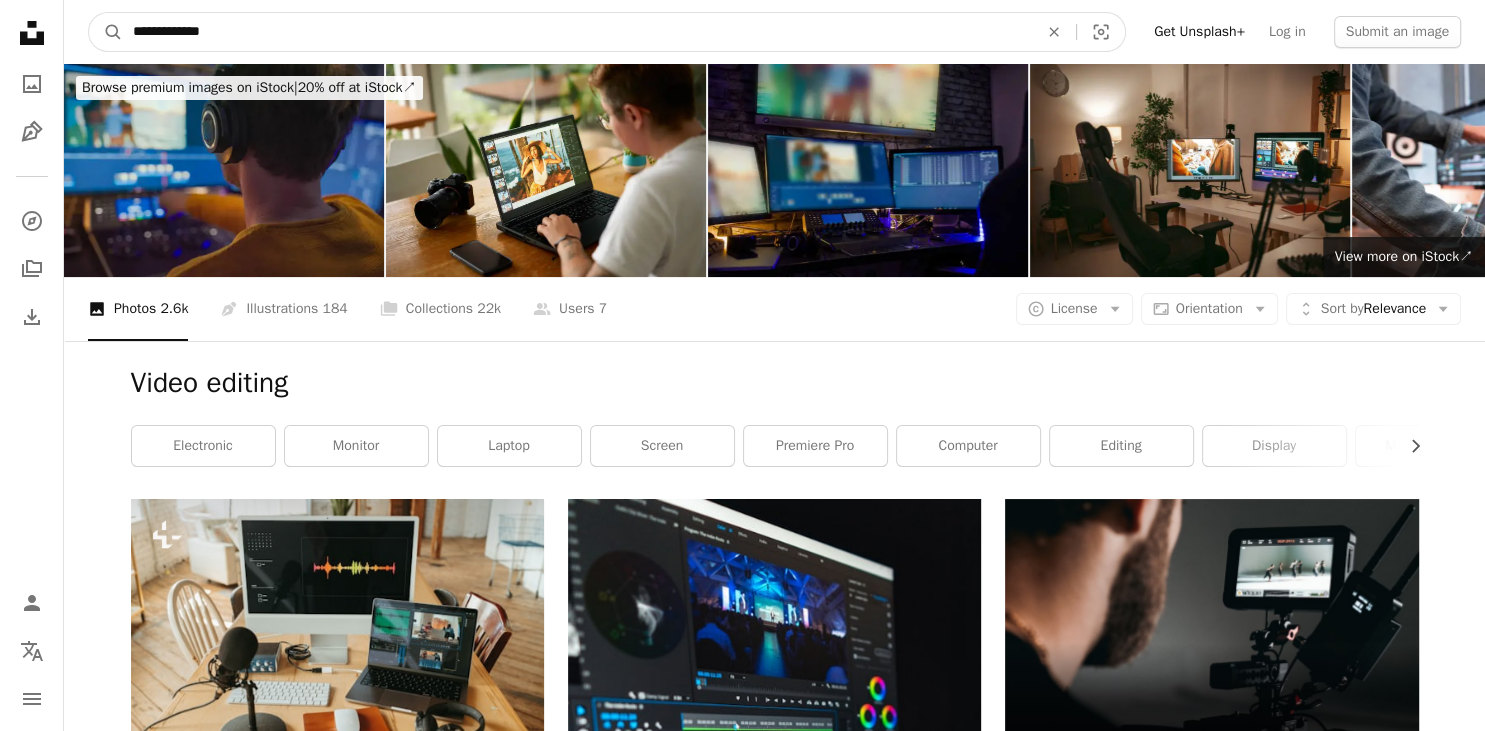 click on "**********" at bounding box center (577, 32) 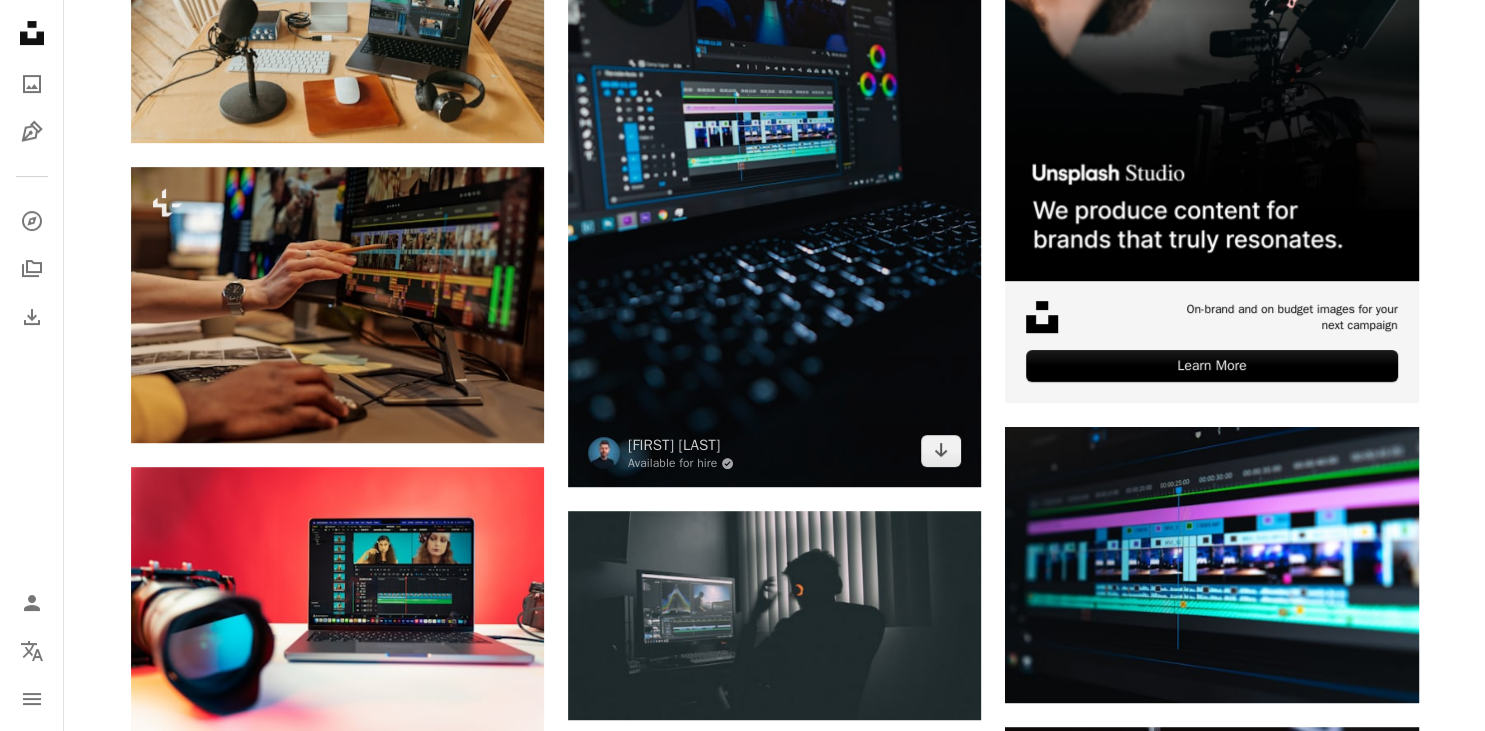 scroll, scrollTop: 633, scrollLeft: 0, axis: vertical 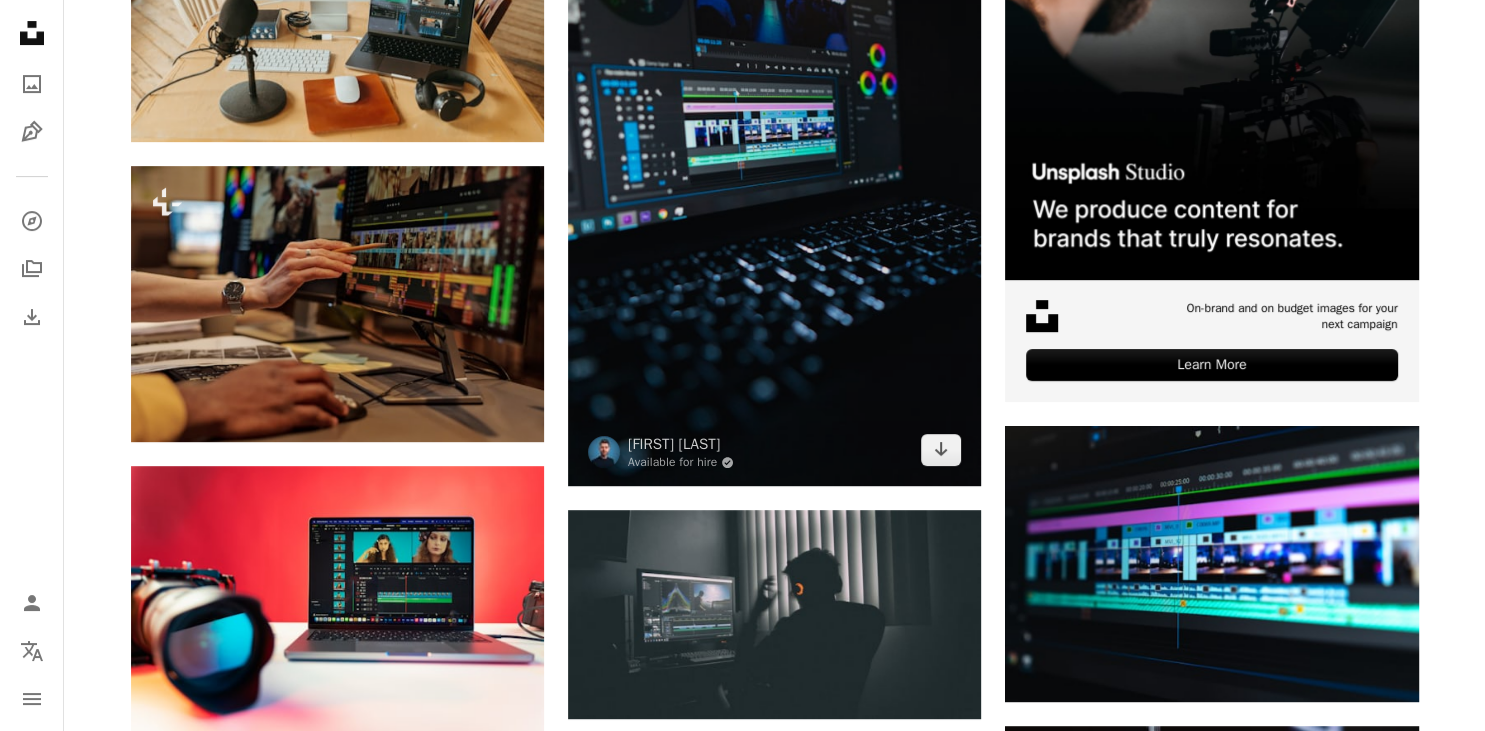 click at bounding box center [774, 176] 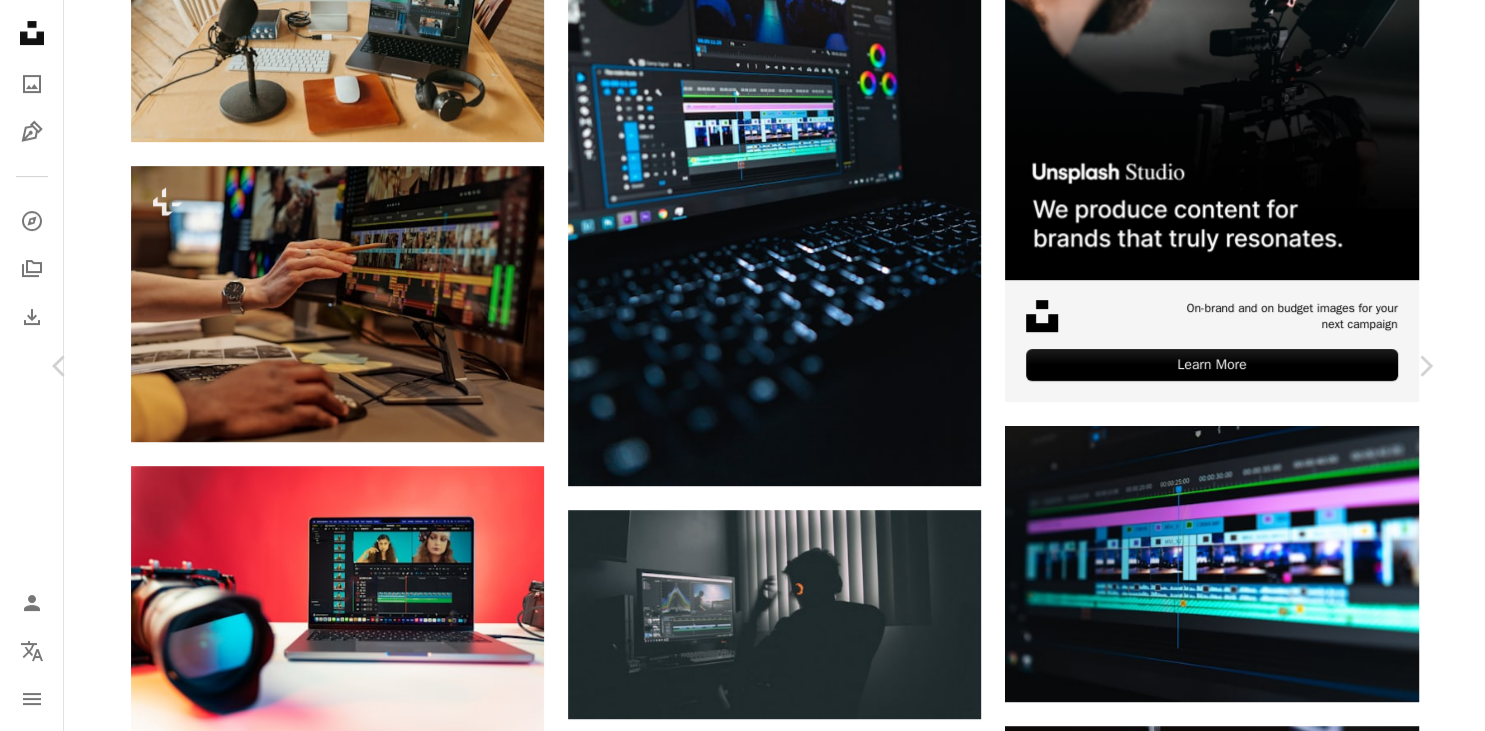 click on "An X shape" at bounding box center [20, 20] 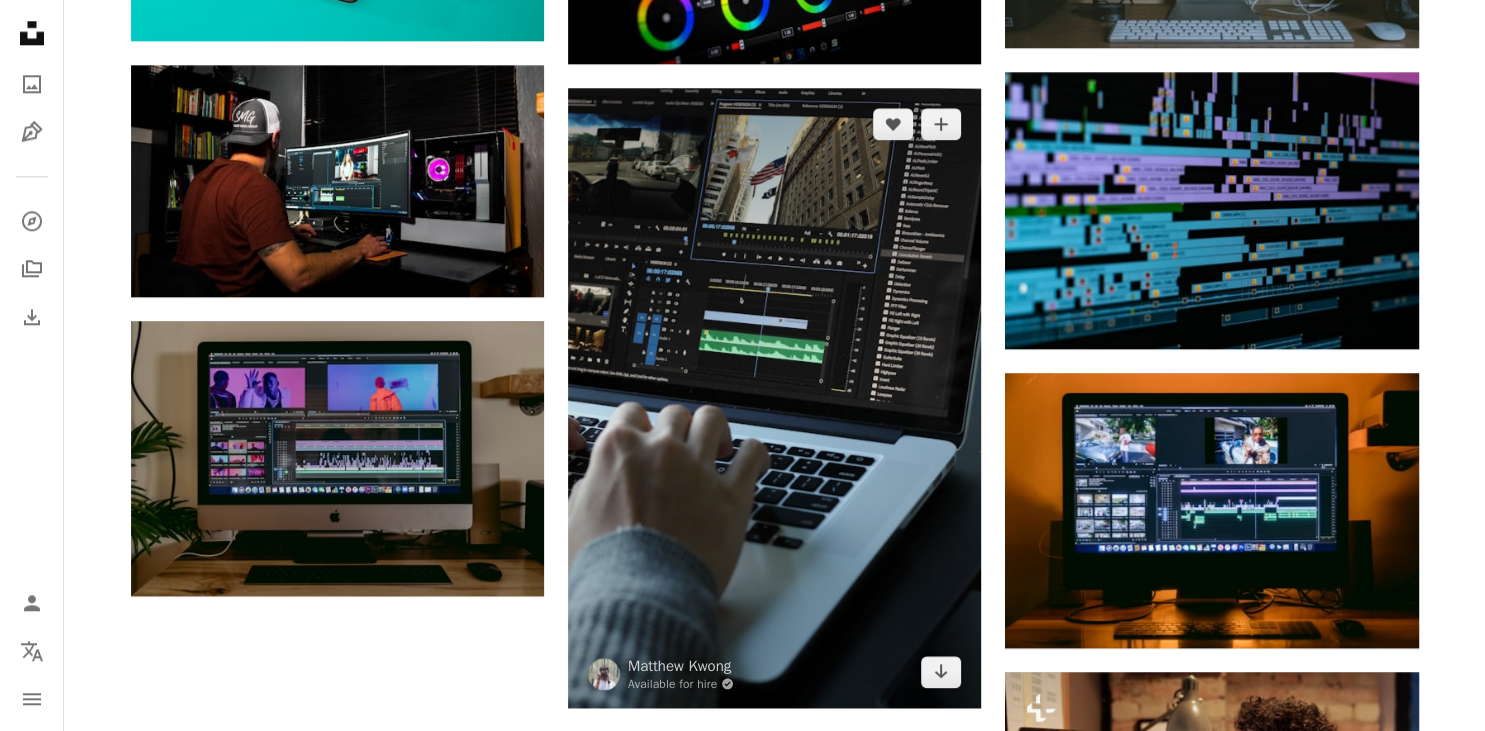 scroll, scrollTop: 2323, scrollLeft: 0, axis: vertical 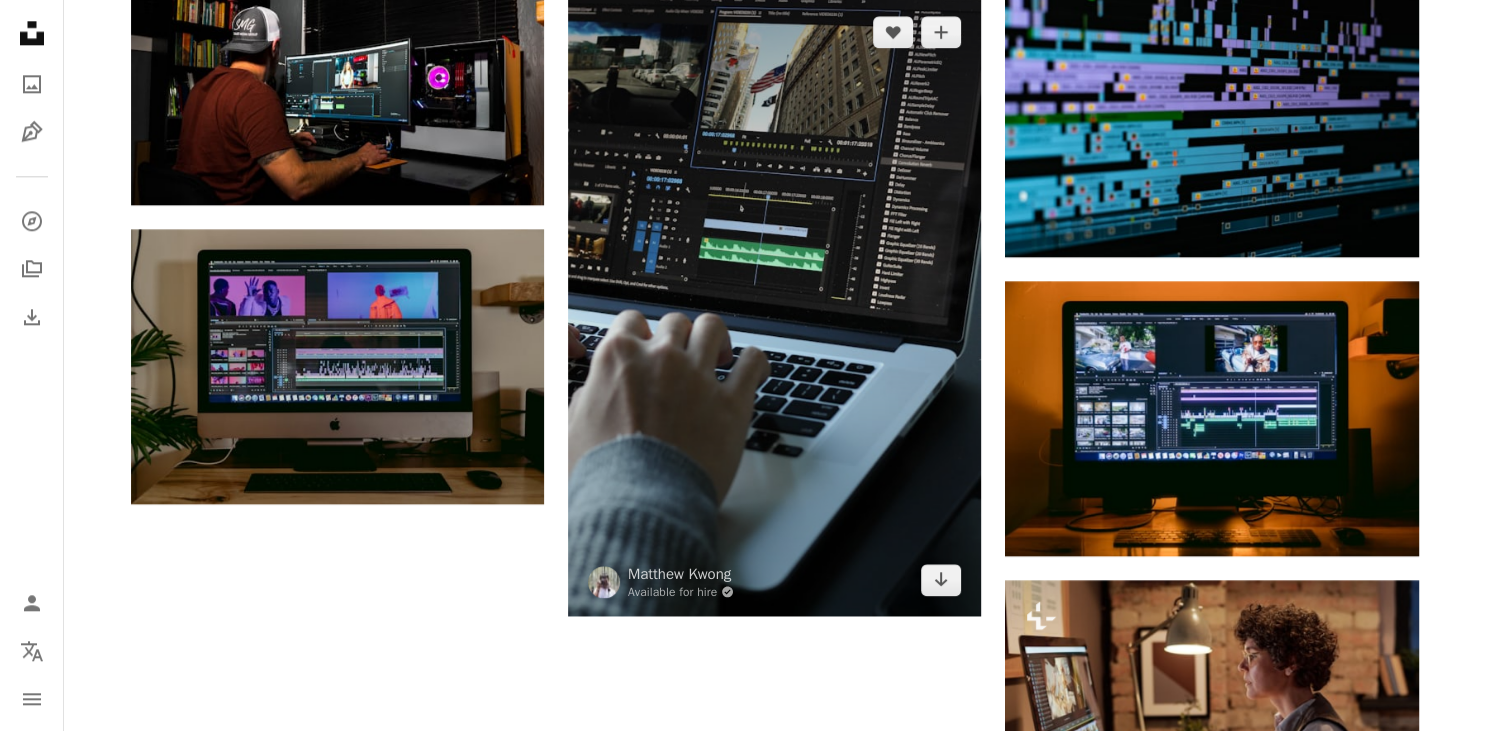 click at bounding box center (774, 306) 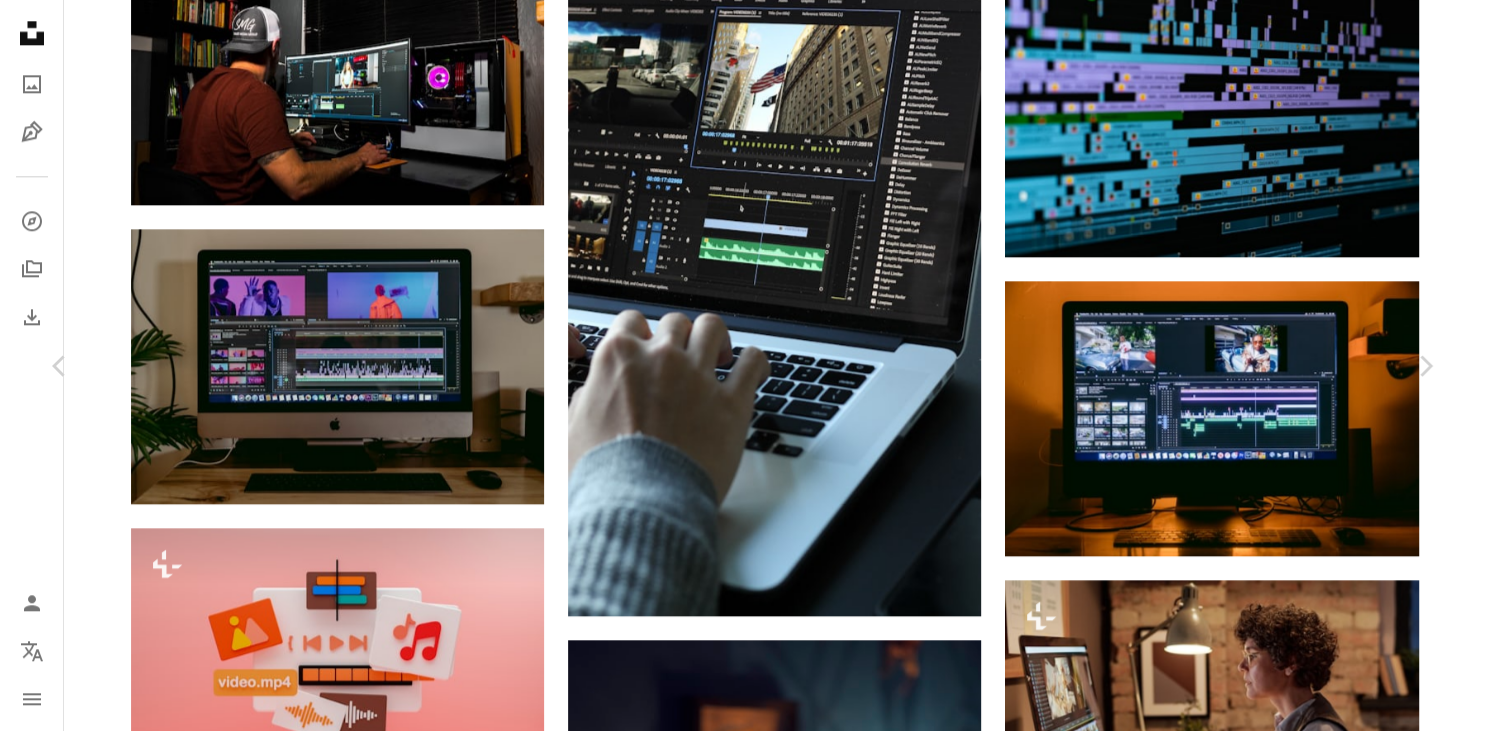 click on "Download free" at bounding box center (1236, 4969) 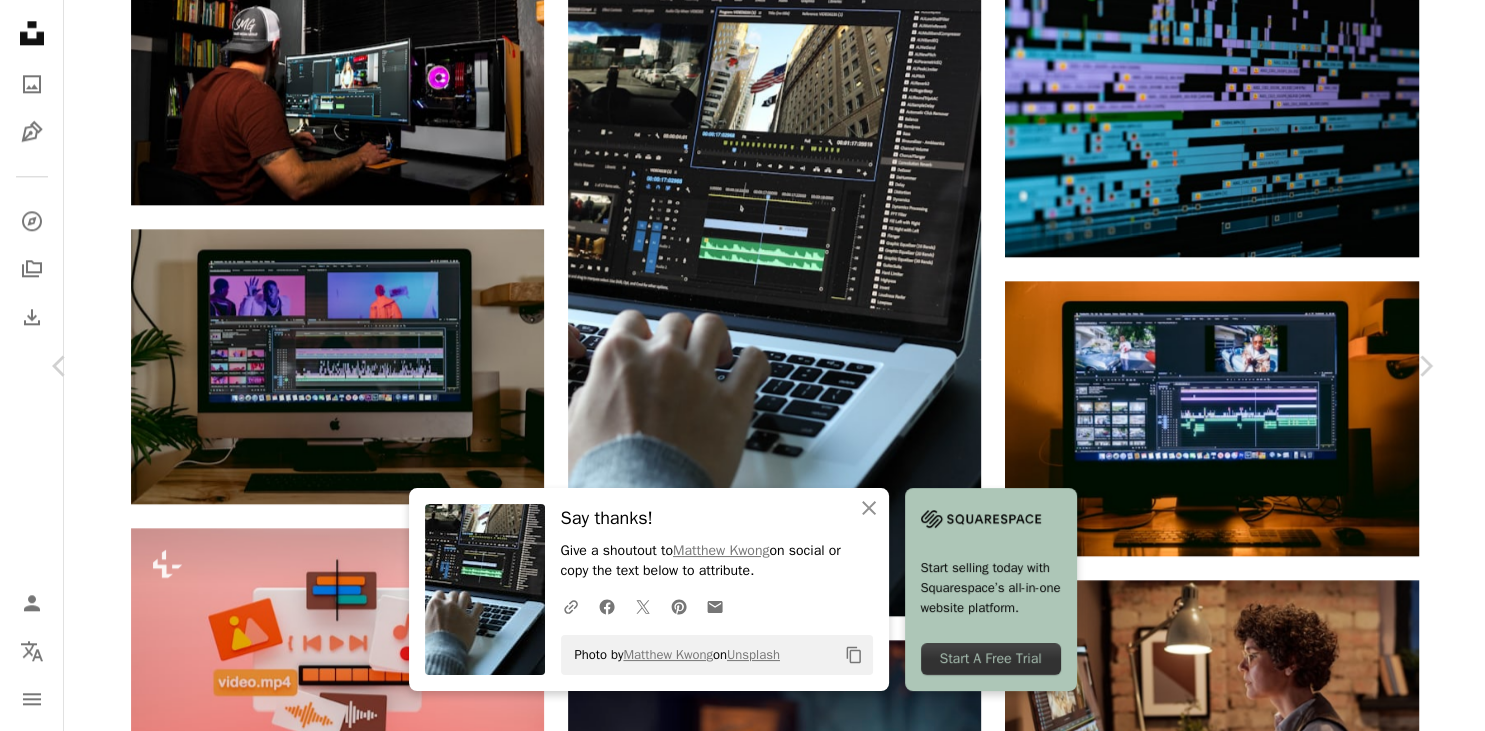 click on "An X shape" at bounding box center (20, 20) 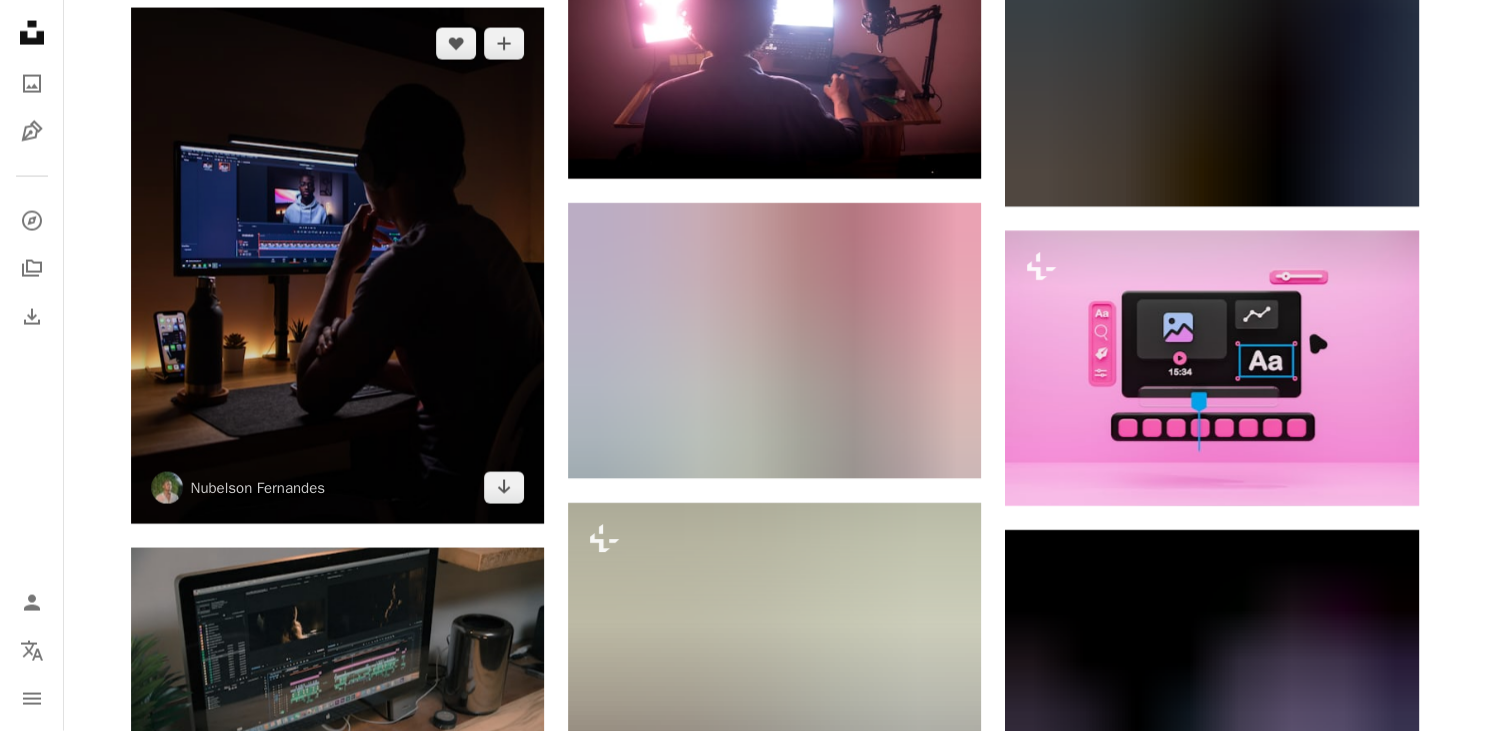 scroll, scrollTop: 4224, scrollLeft: 0, axis: vertical 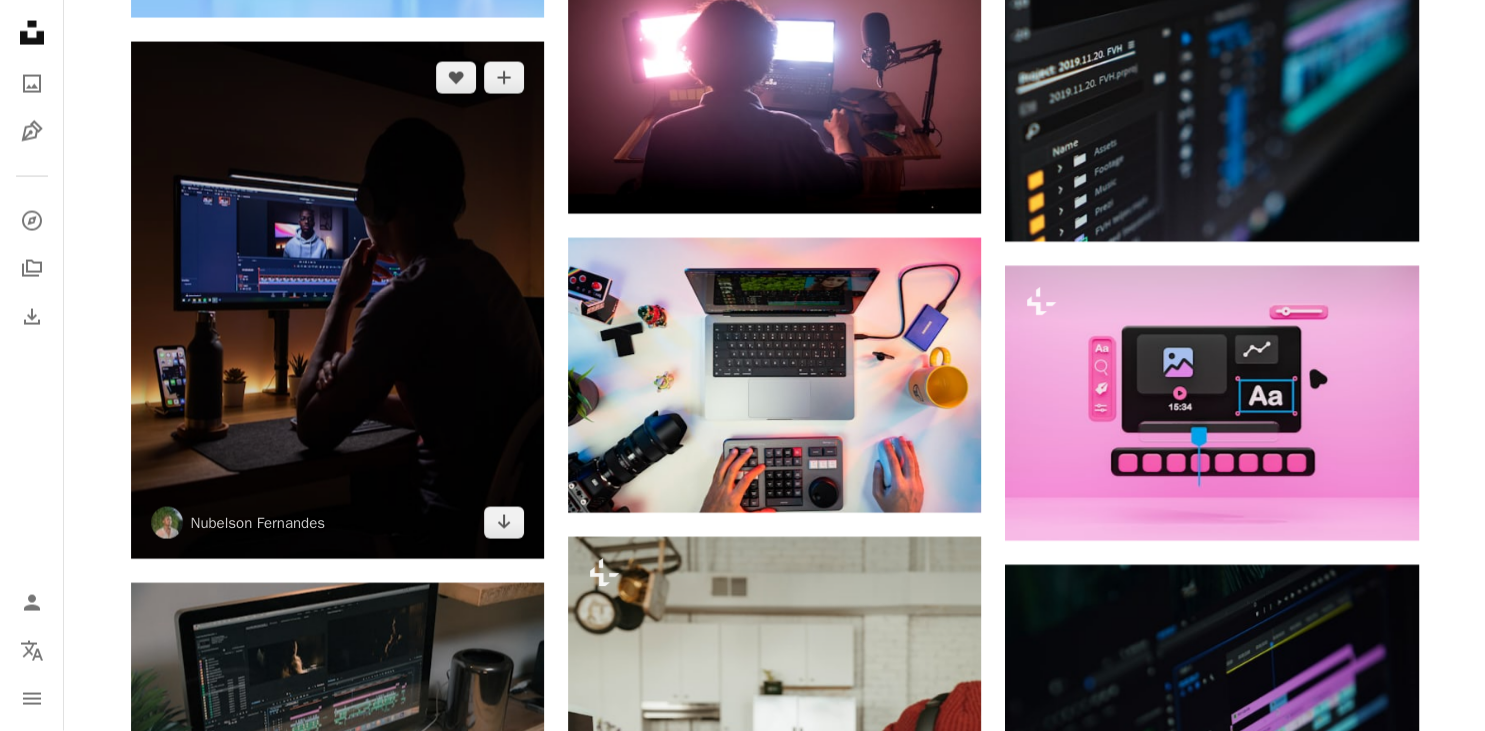 click at bounding box center [337, 300] 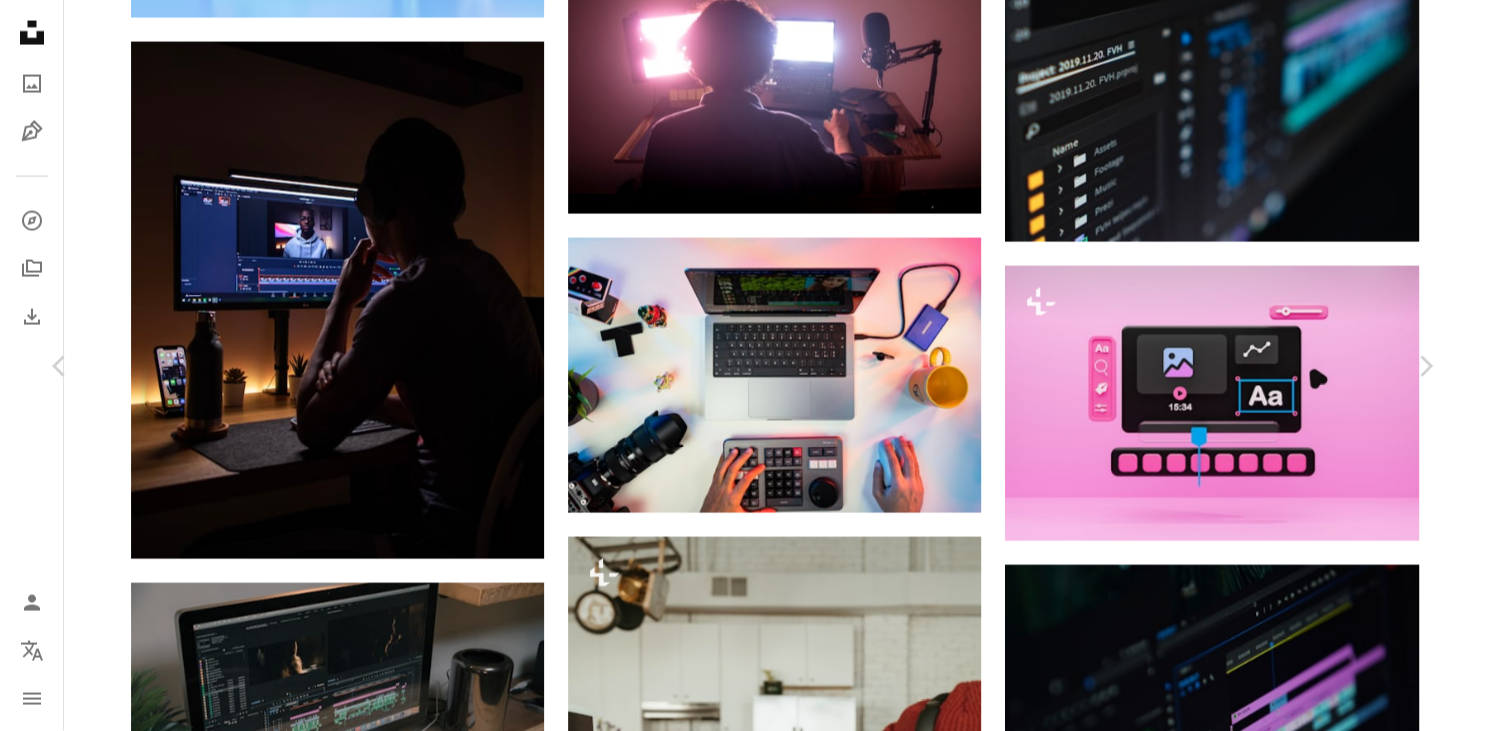 click on "Download free" at bounding box center [1236, 3067] 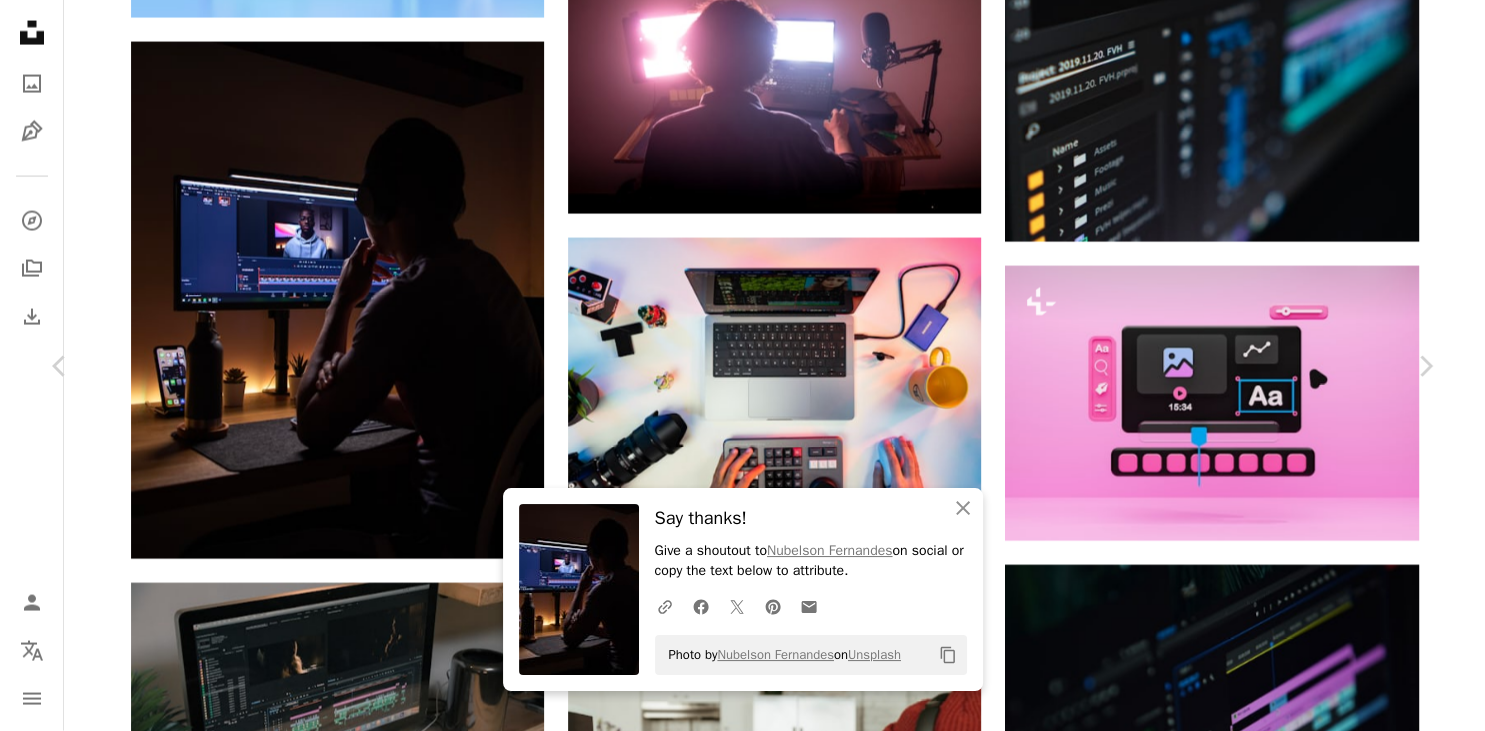 click on "An X shape" at bounding box center (20, 20) 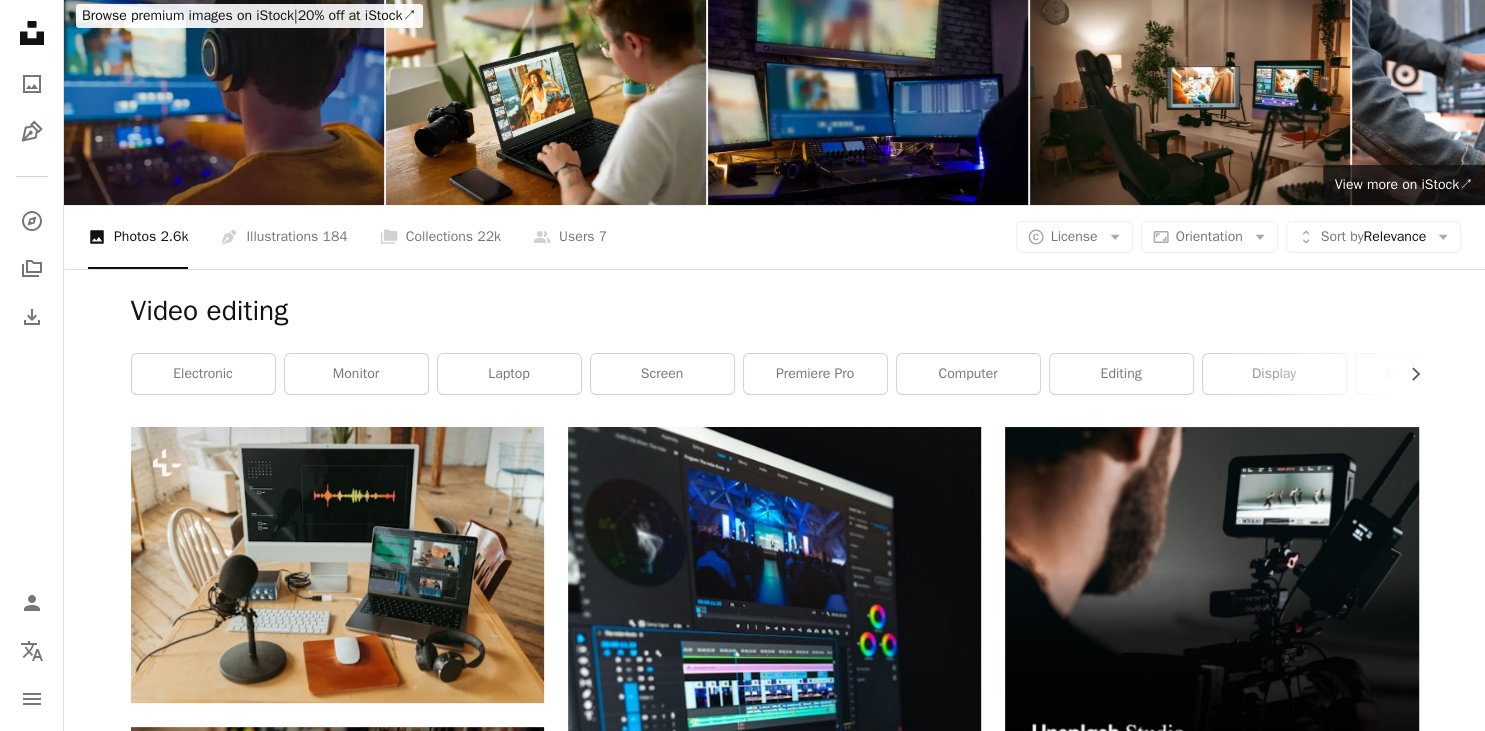 scroll, scrollTop: 0, scrollLeft: 0, axis: both 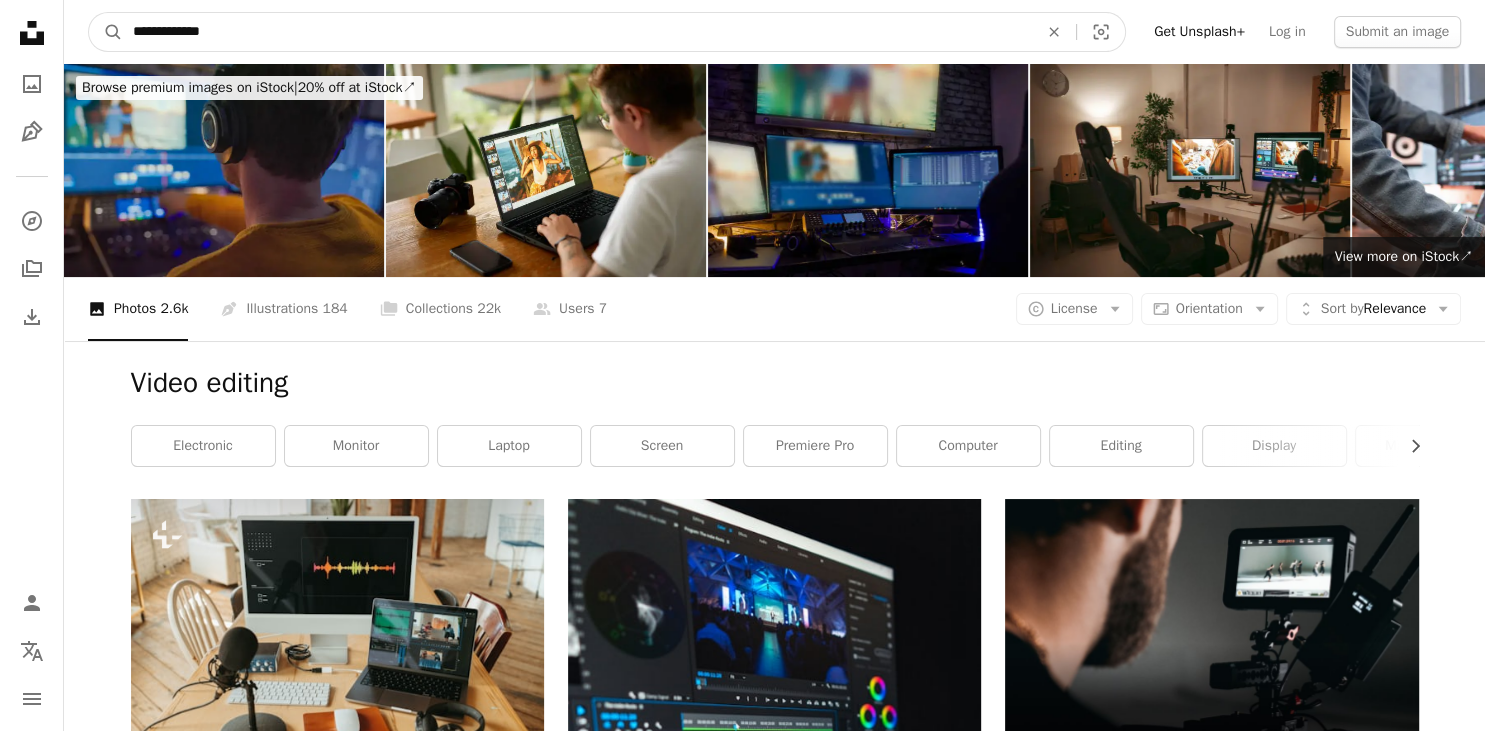 click on "**********" at bounding box center (577, 32) 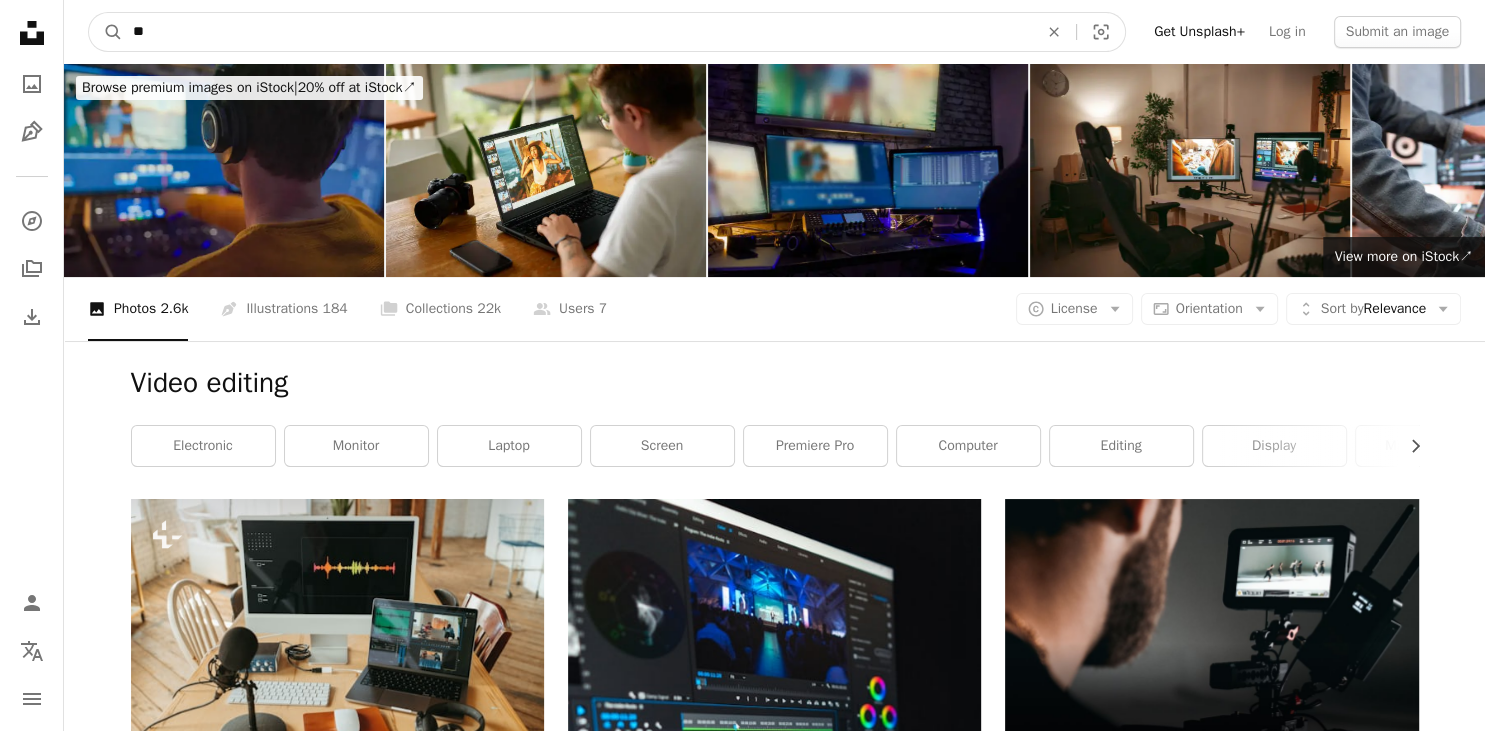 type on "*" 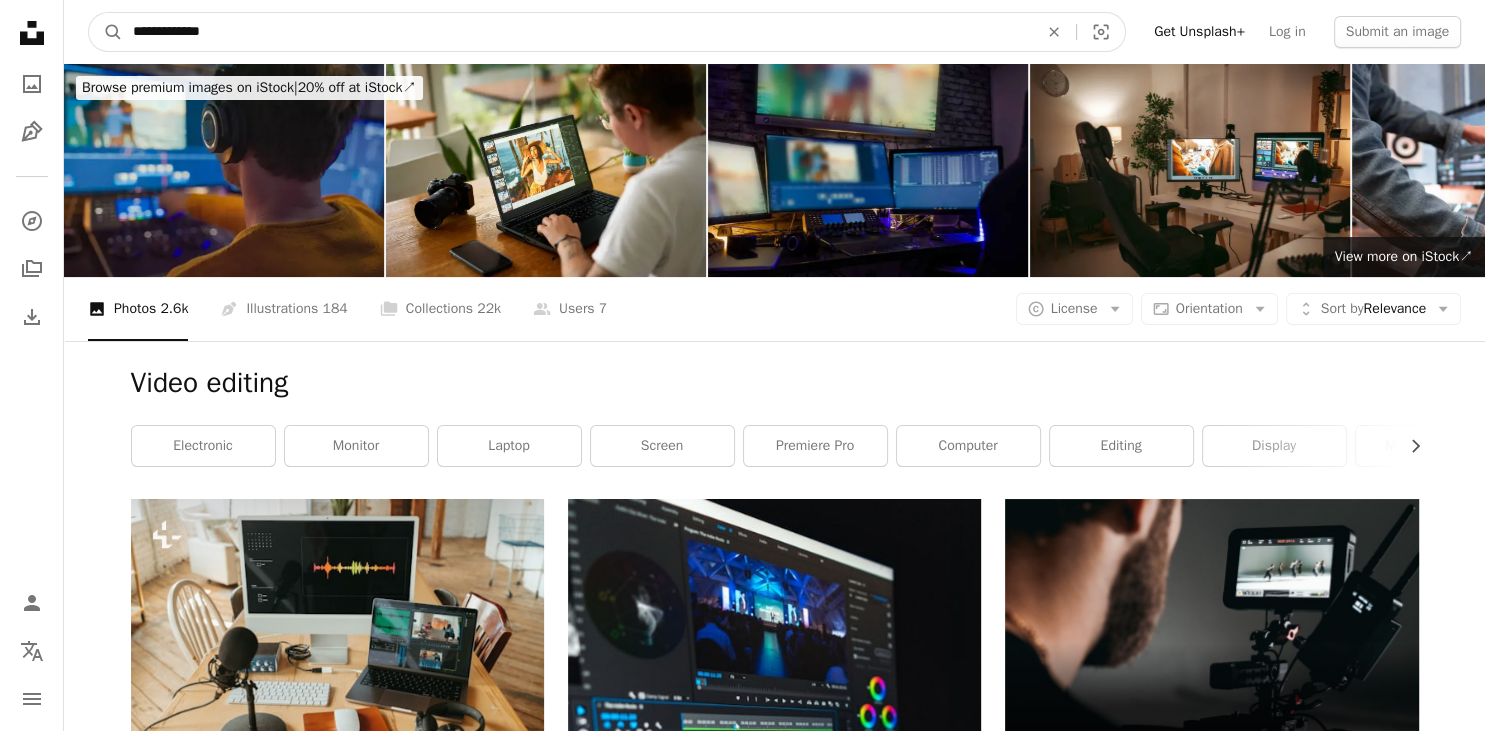 type on "**********" 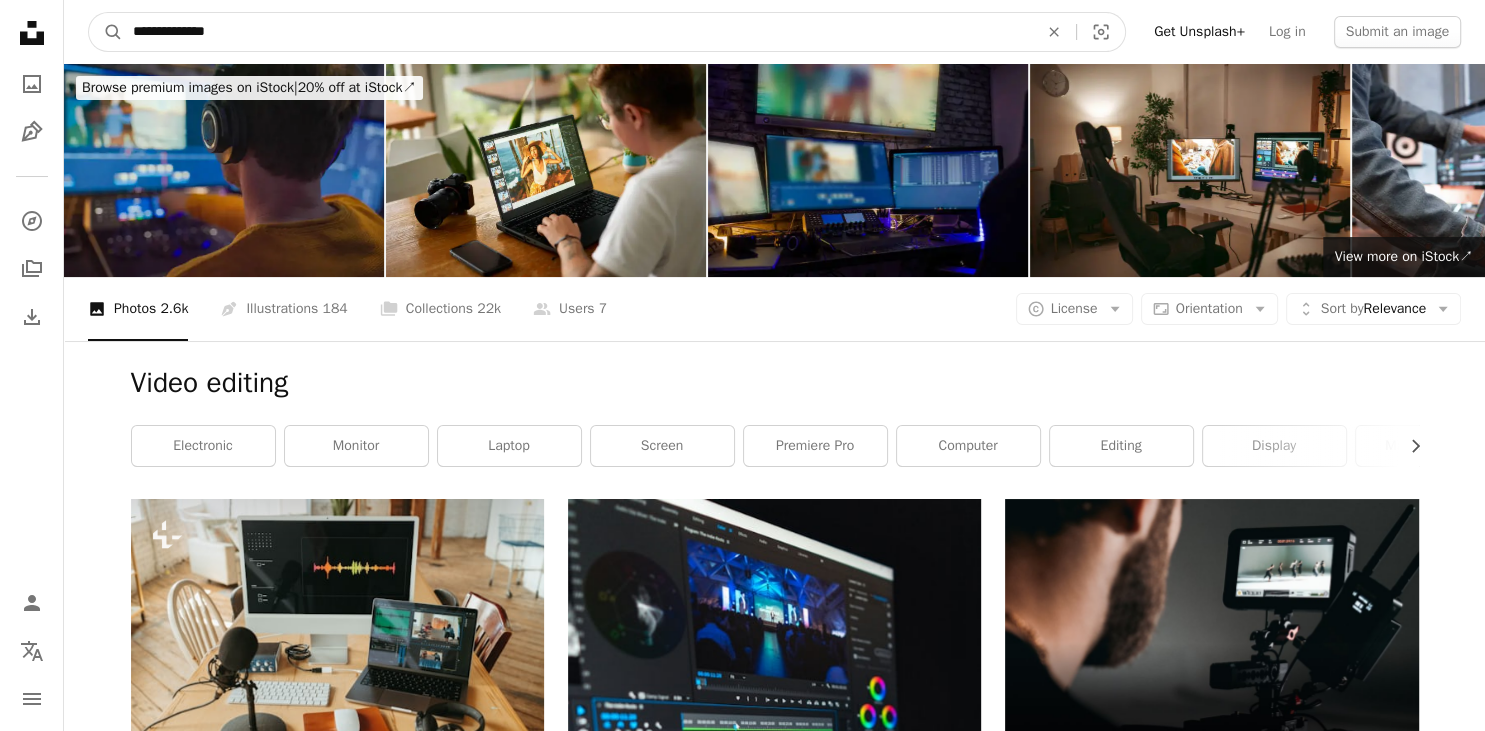 click on "A magnifying glass" at bounding box center (106, 32) 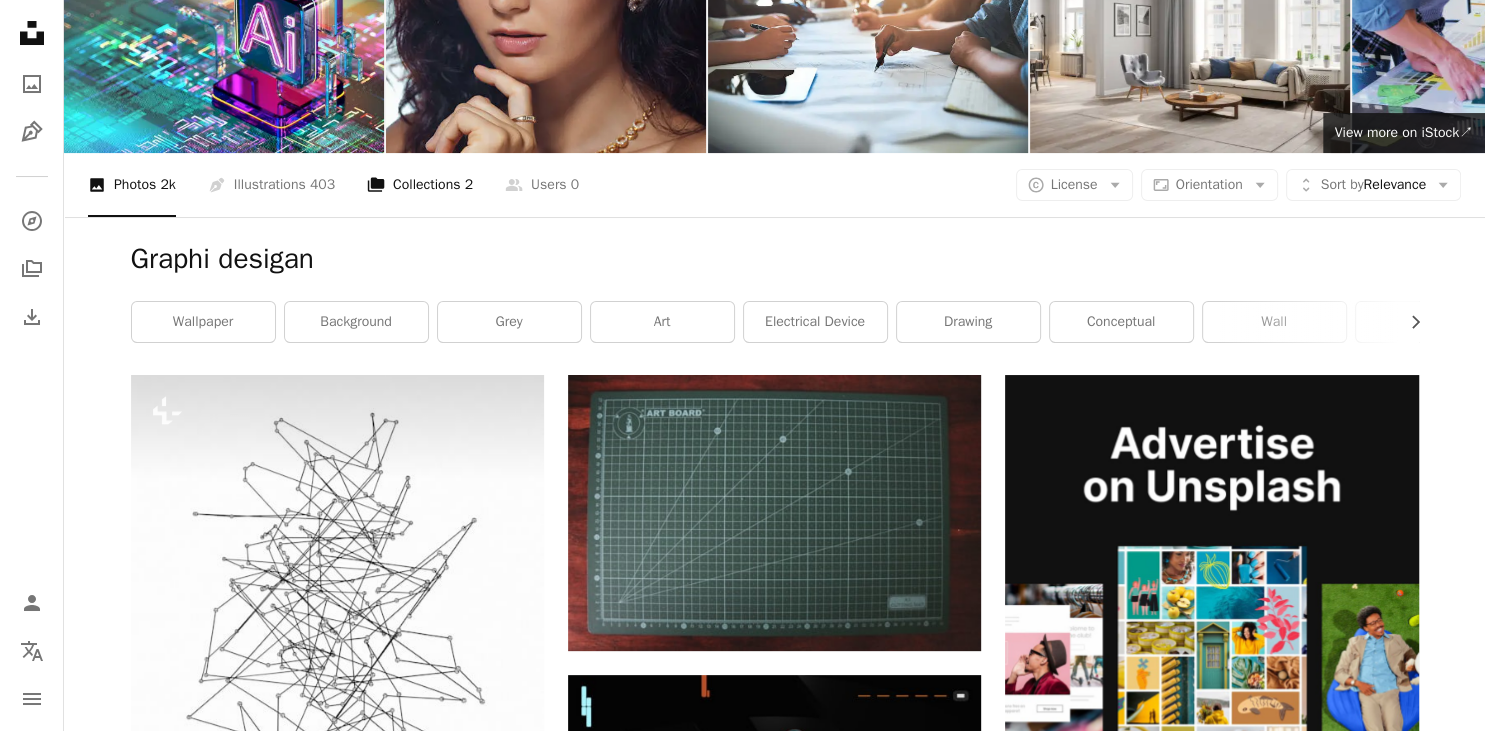 scroll, scrollTop: 316, scrollLeft: 0, axis: vertical 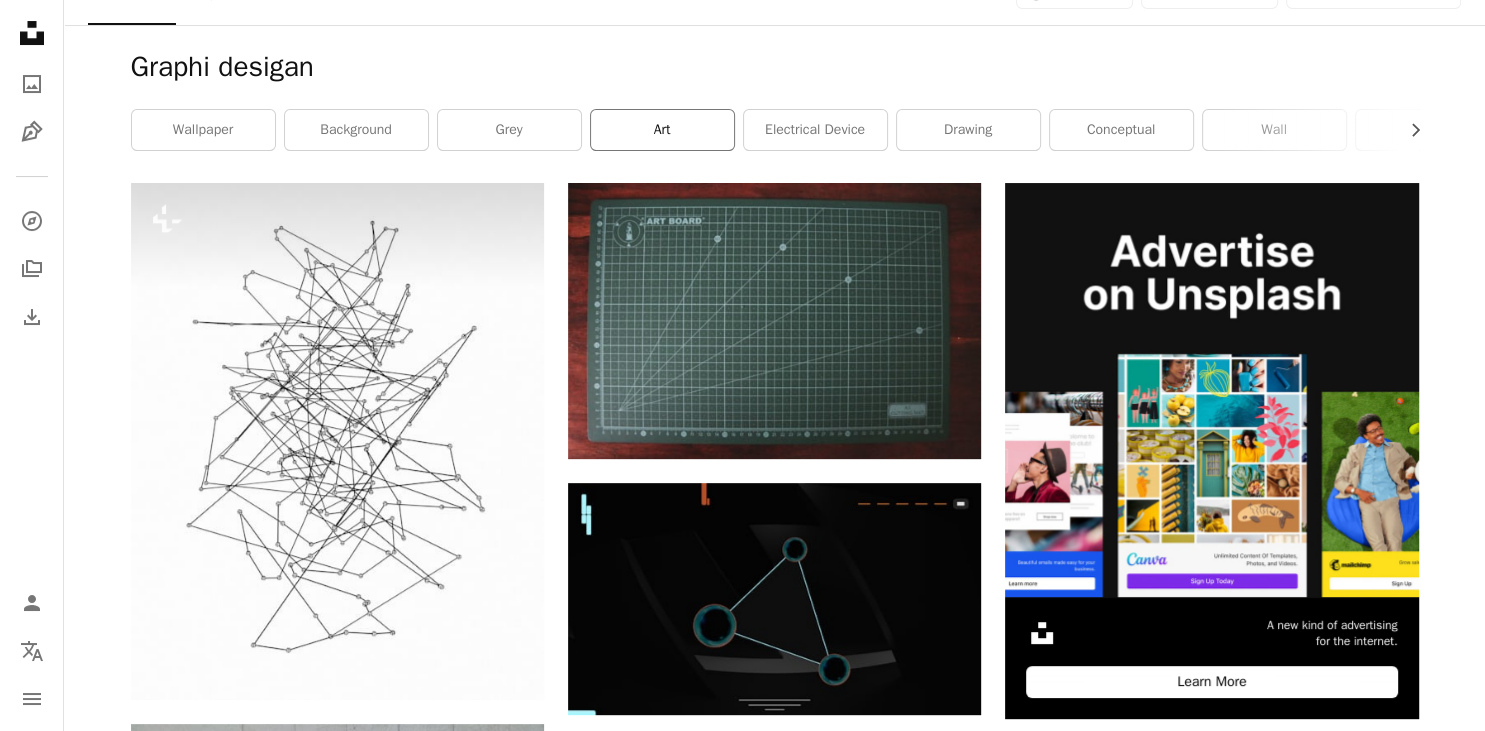 click on "art" at bounding box center [662, 130] 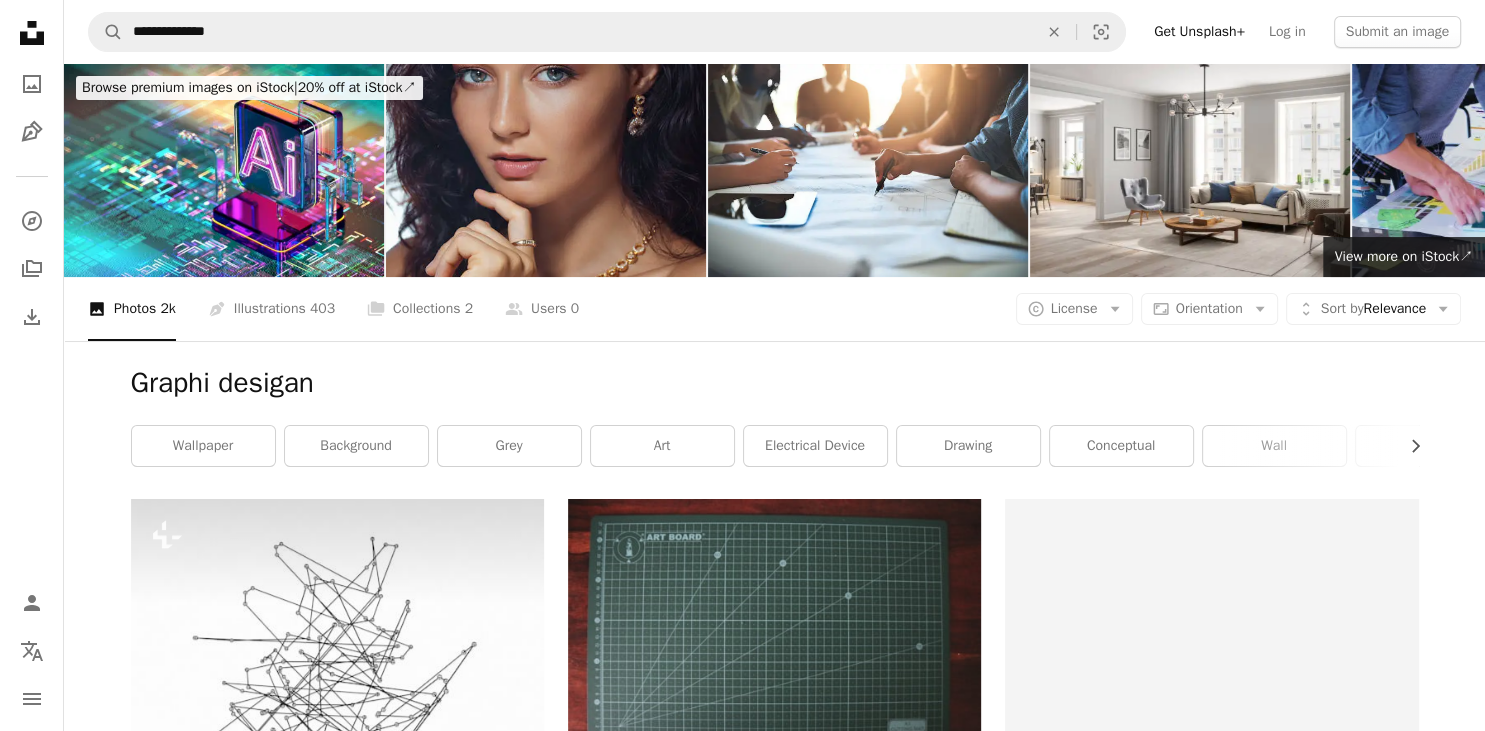 scroll, scrollTop: 316, scrollLeft: 0, axis: vertical 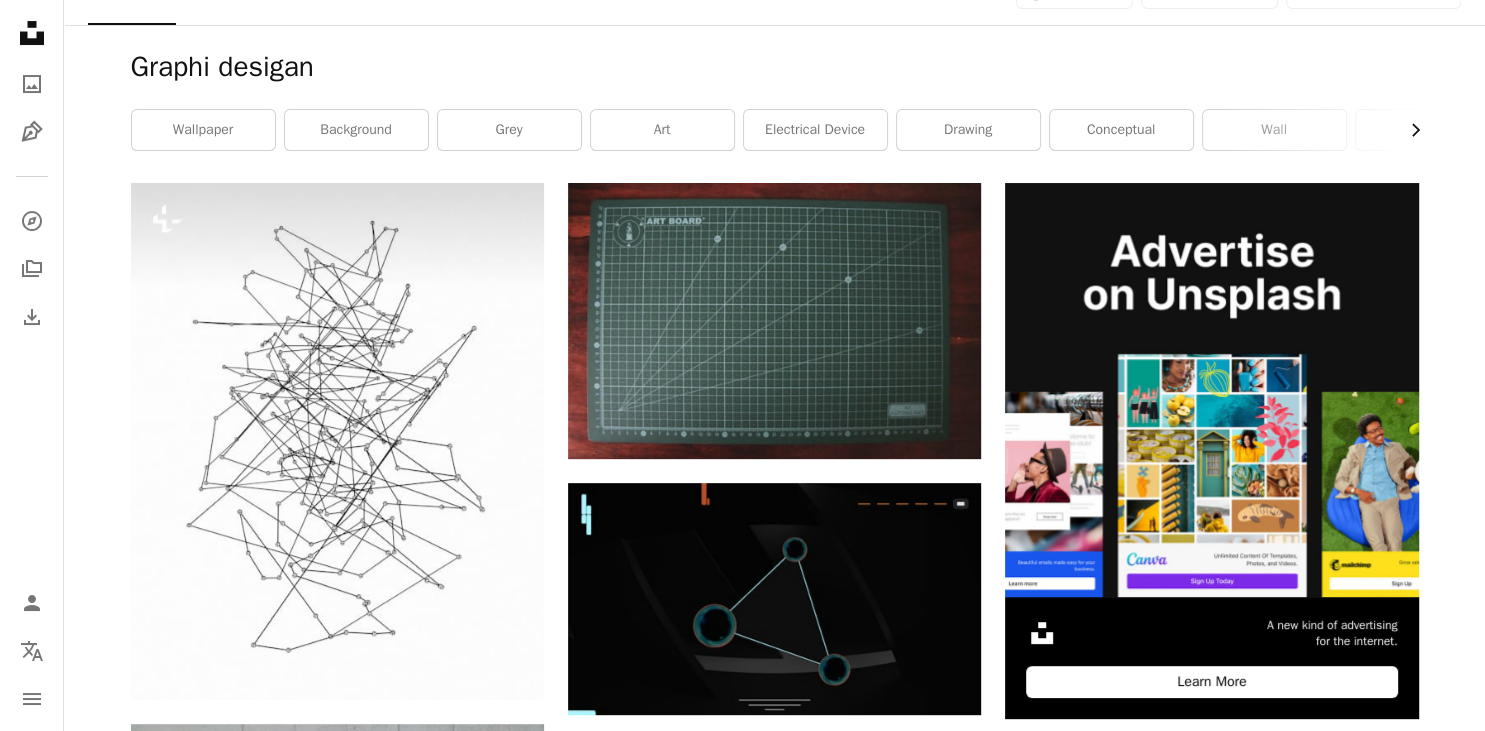 click 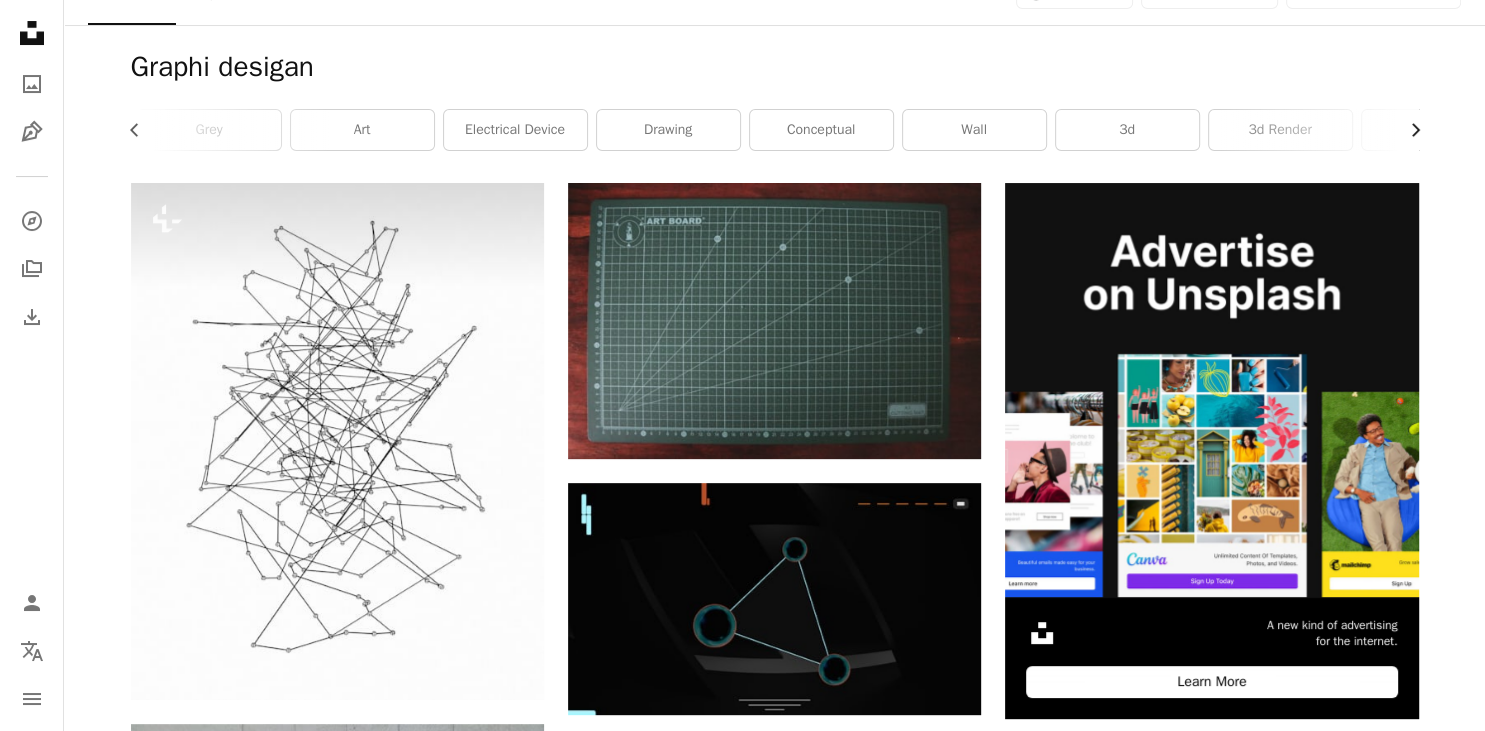 click 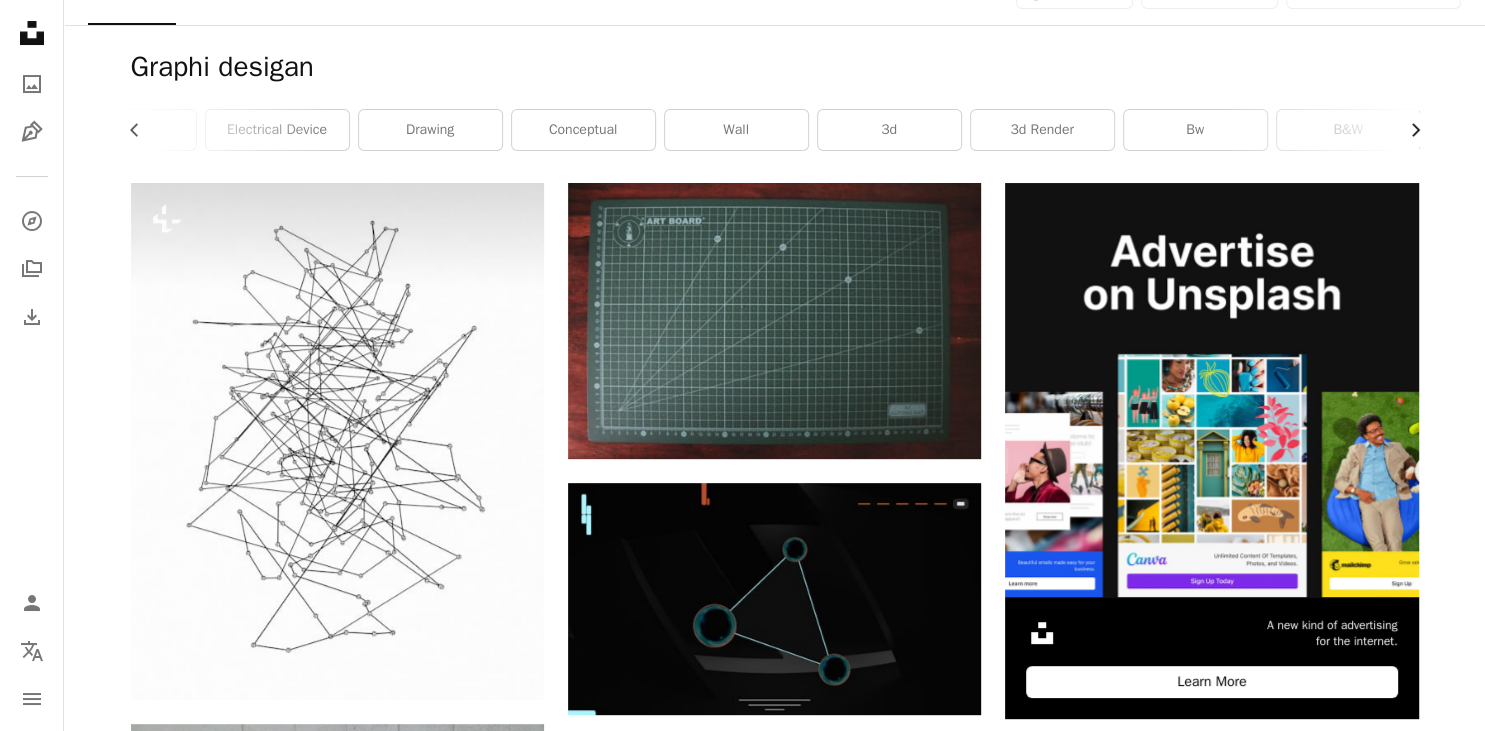 scroll, scrollTop: 0, scrollLeft: 540, axis: horizontal 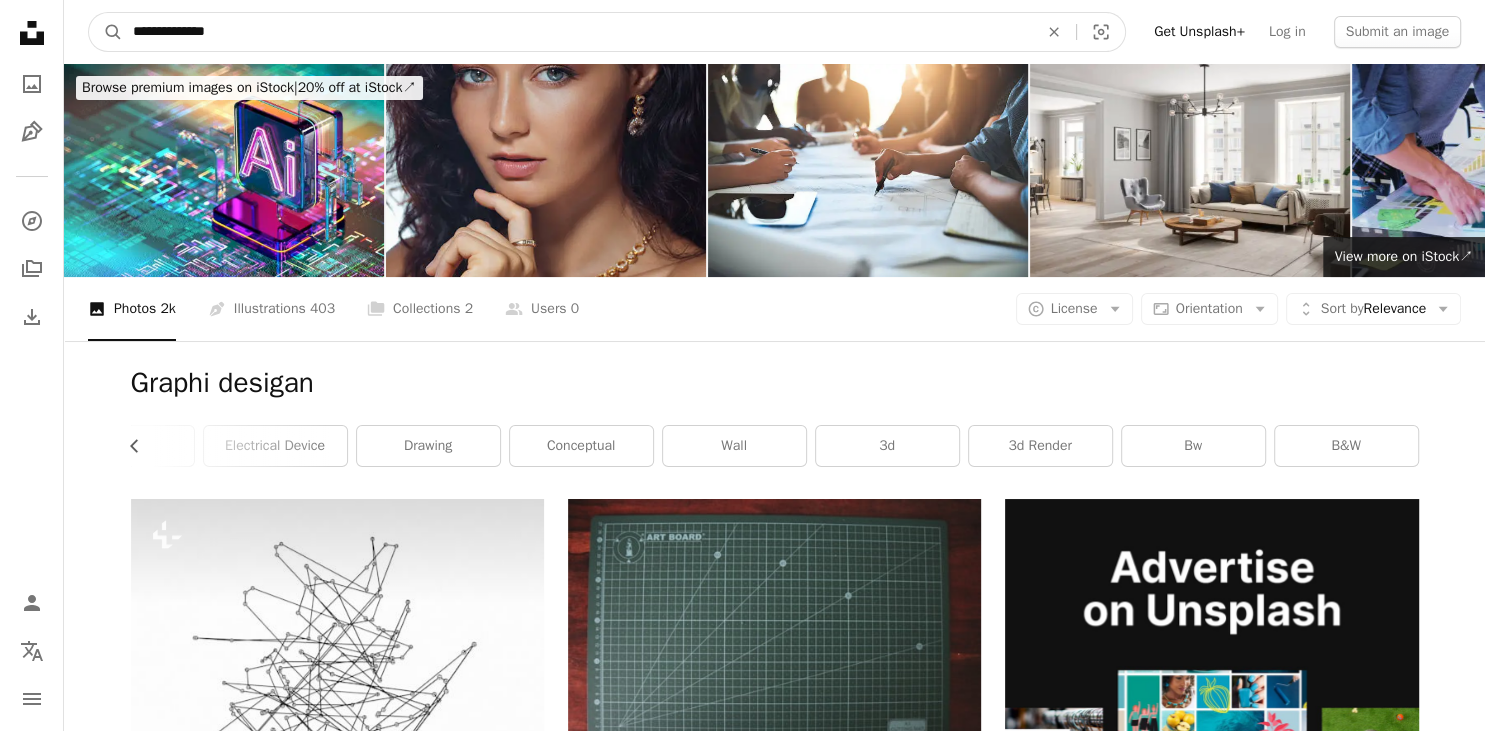 click on "**********" at bounding box center [577, 32] 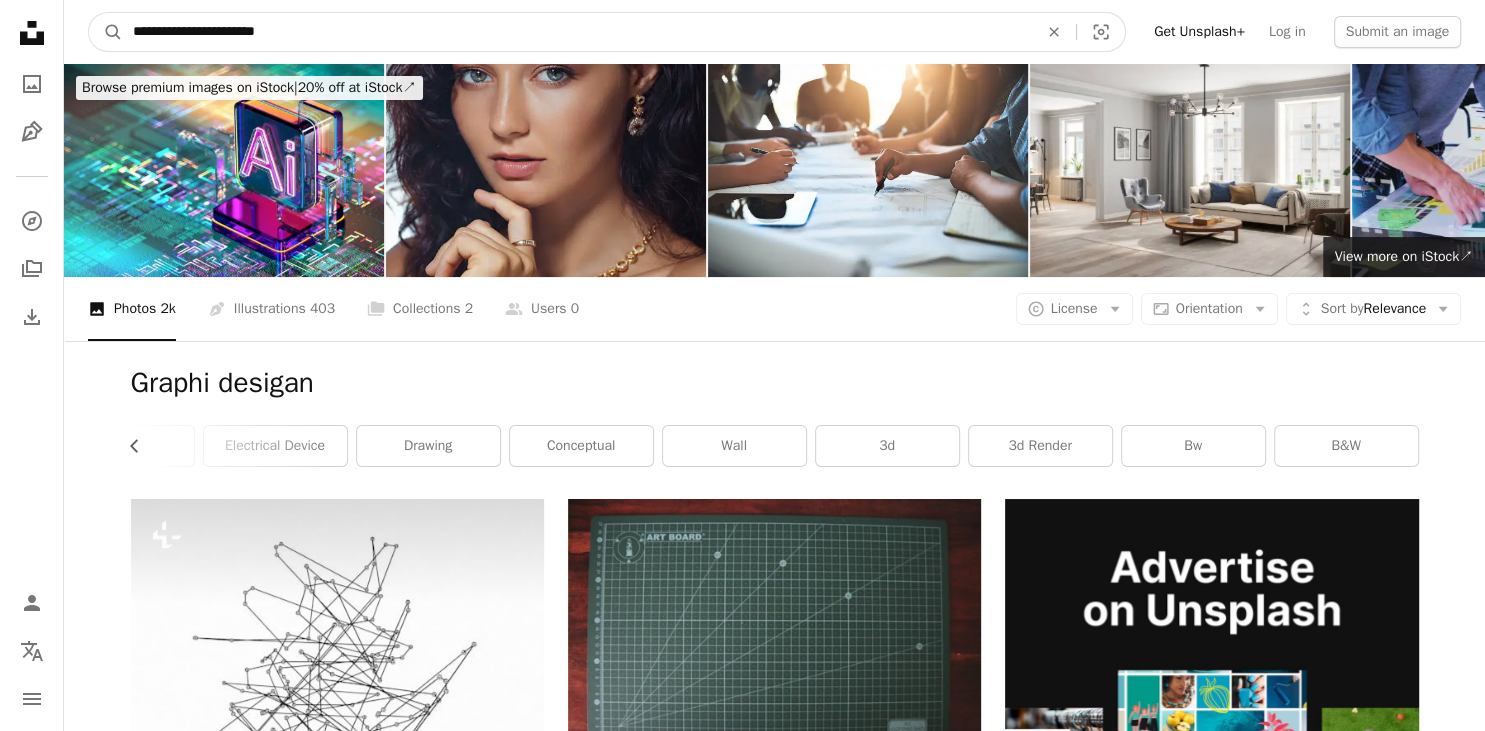 type on "**********" 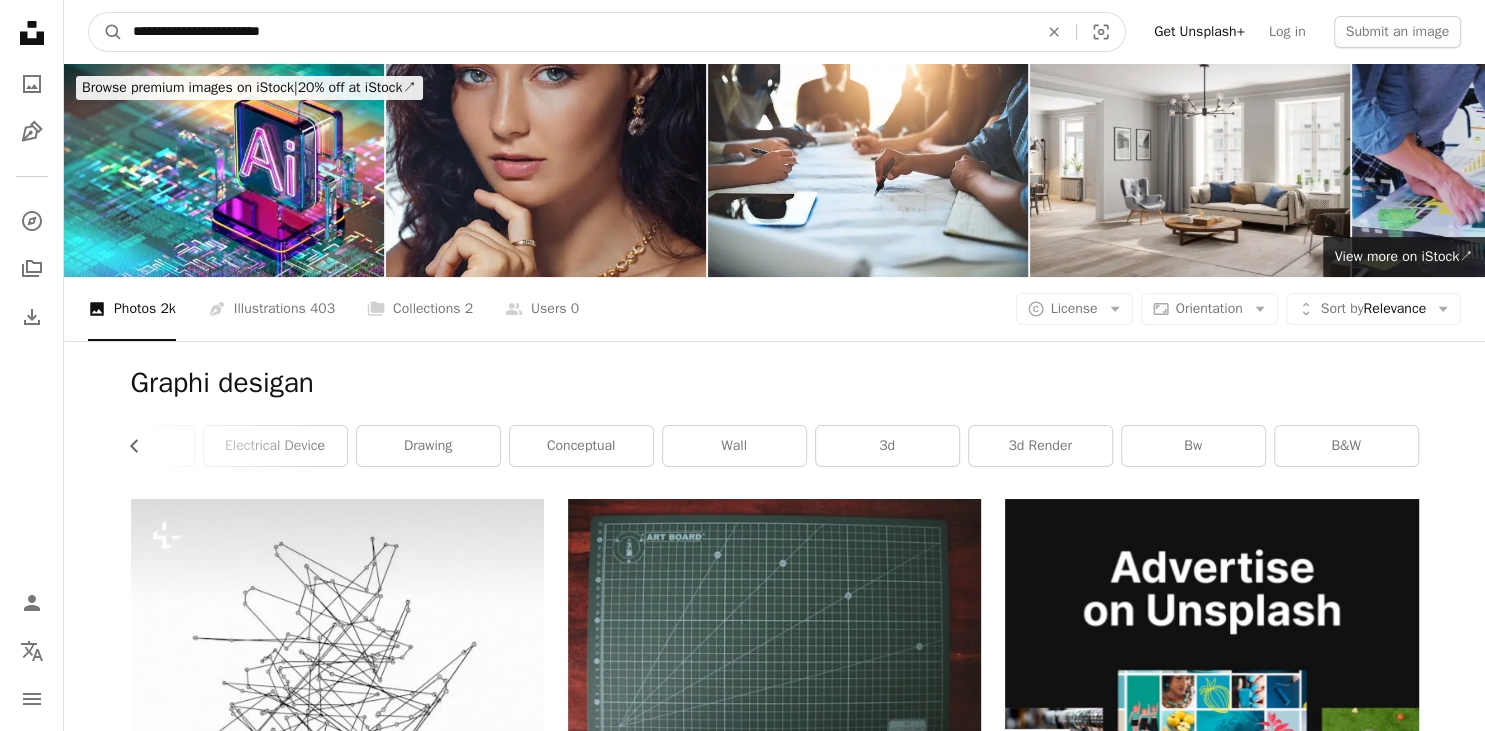 click on "A magnifying glass" at bounding box center [106, 32] 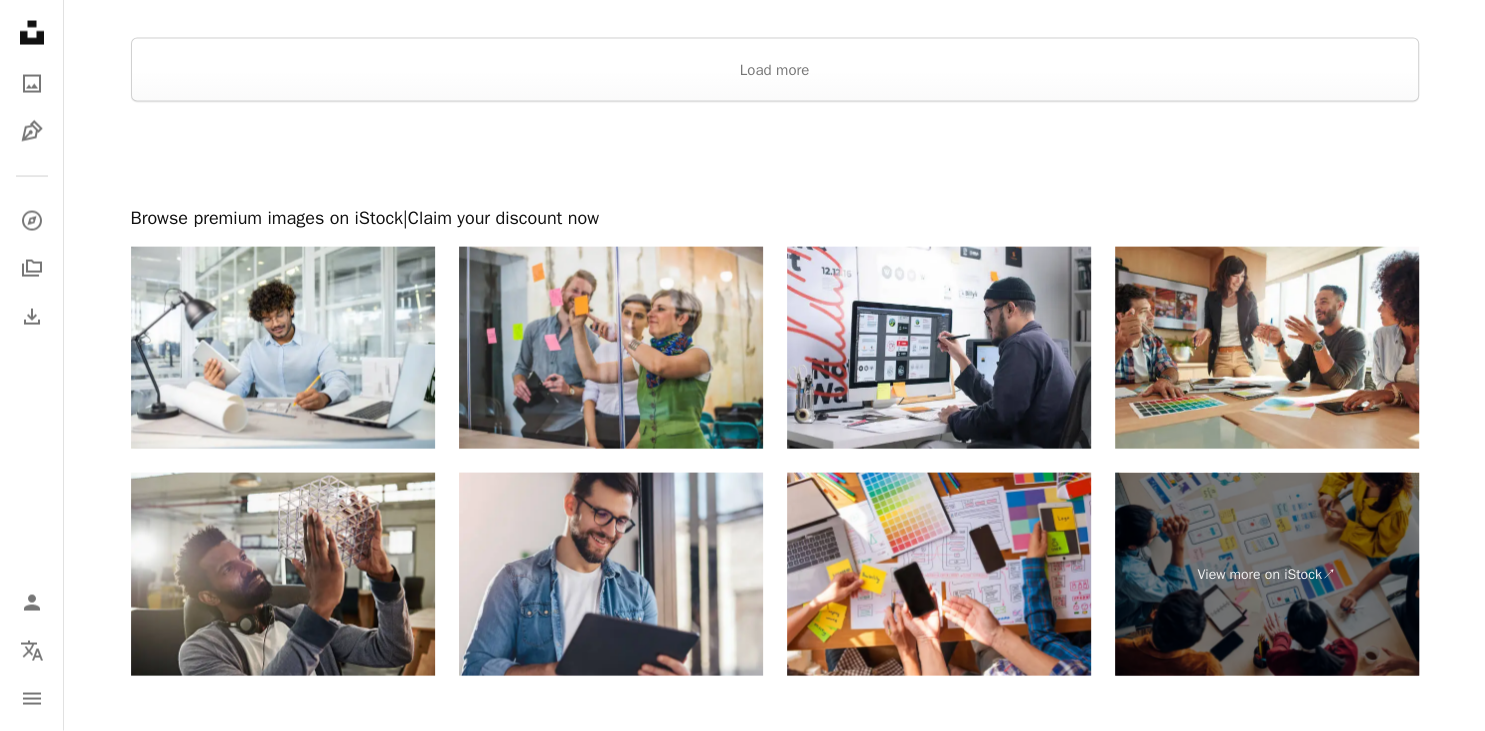 scroll, scrollTop: 4186, scrollLeft: 0, axis: vertical 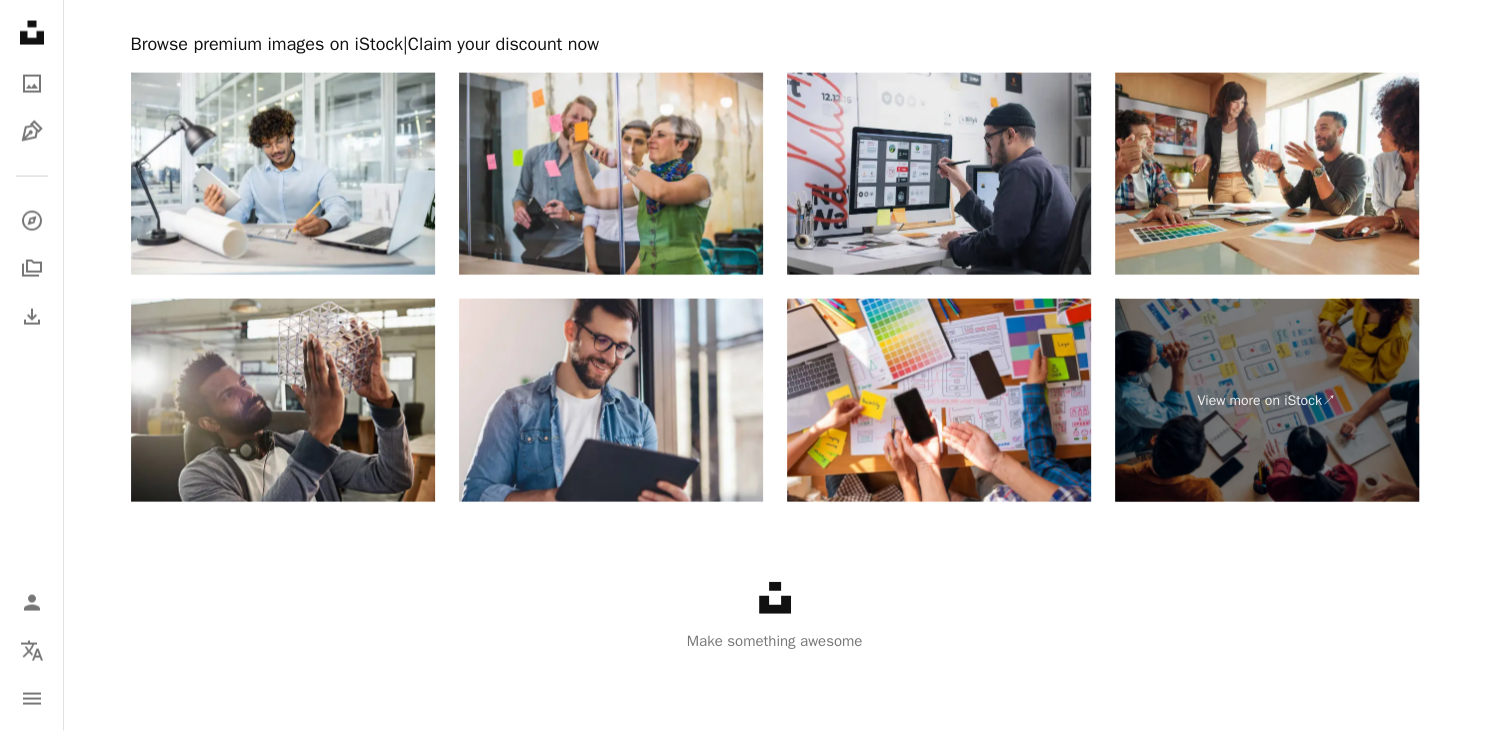 click at bounding box center (939, 174) 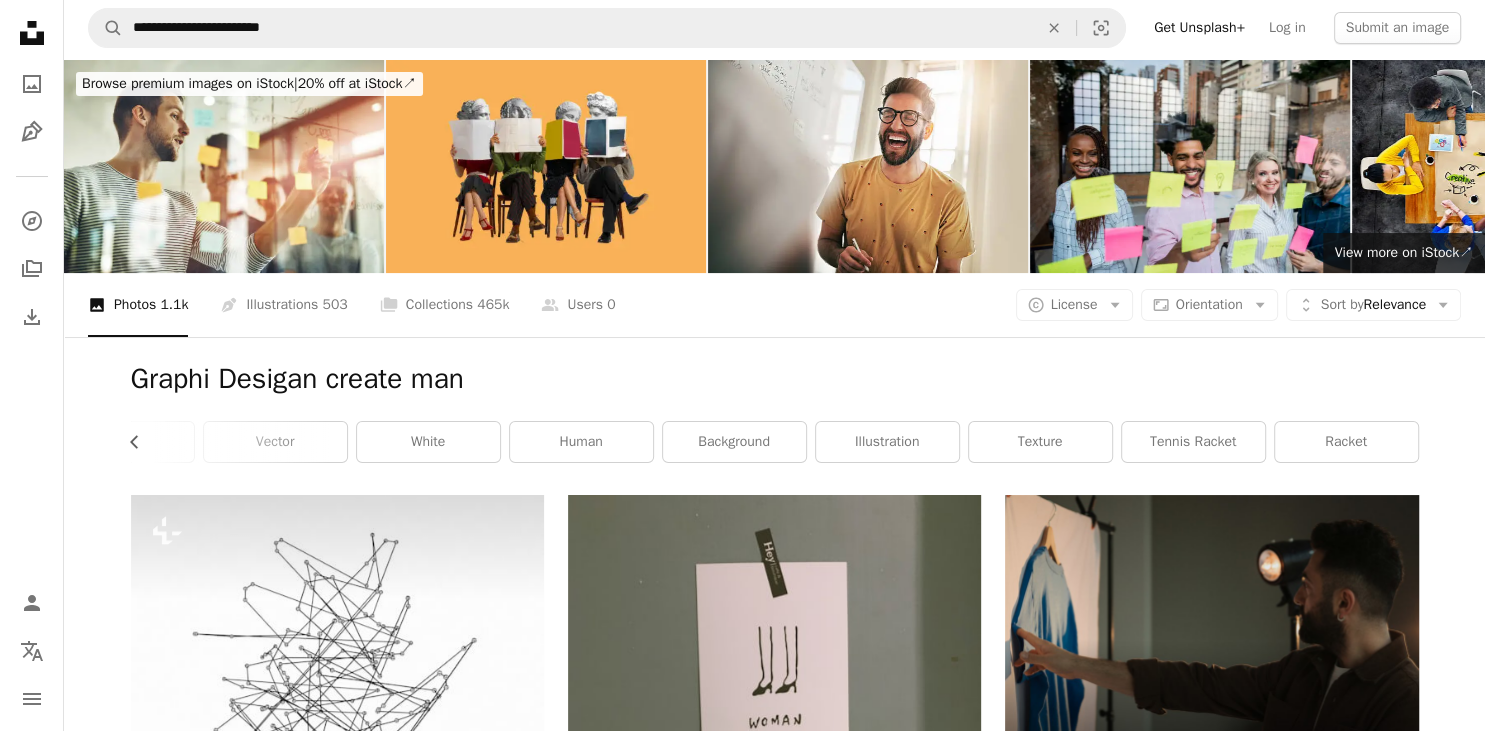 scroll, scrollTop: 0, scrollLeft: 0, axis: both 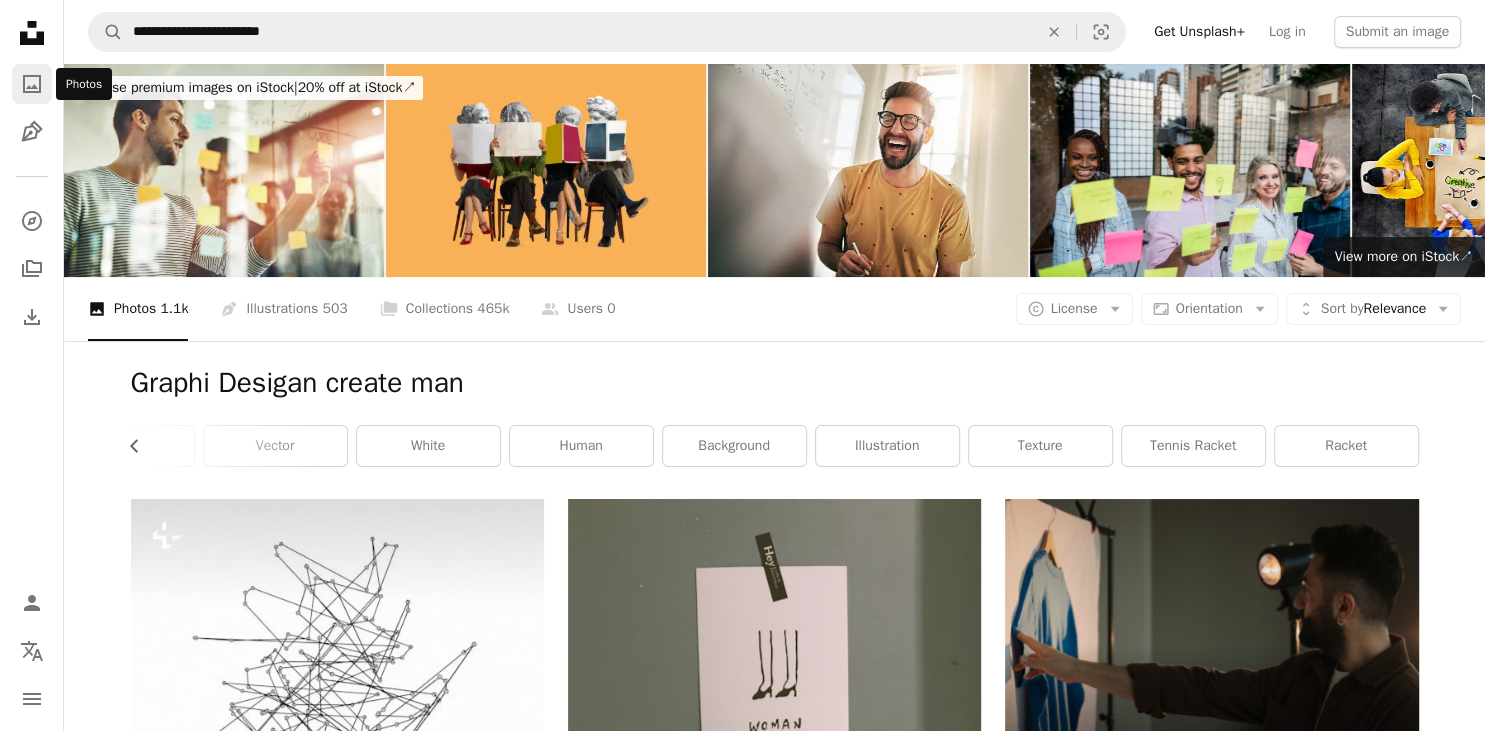 click 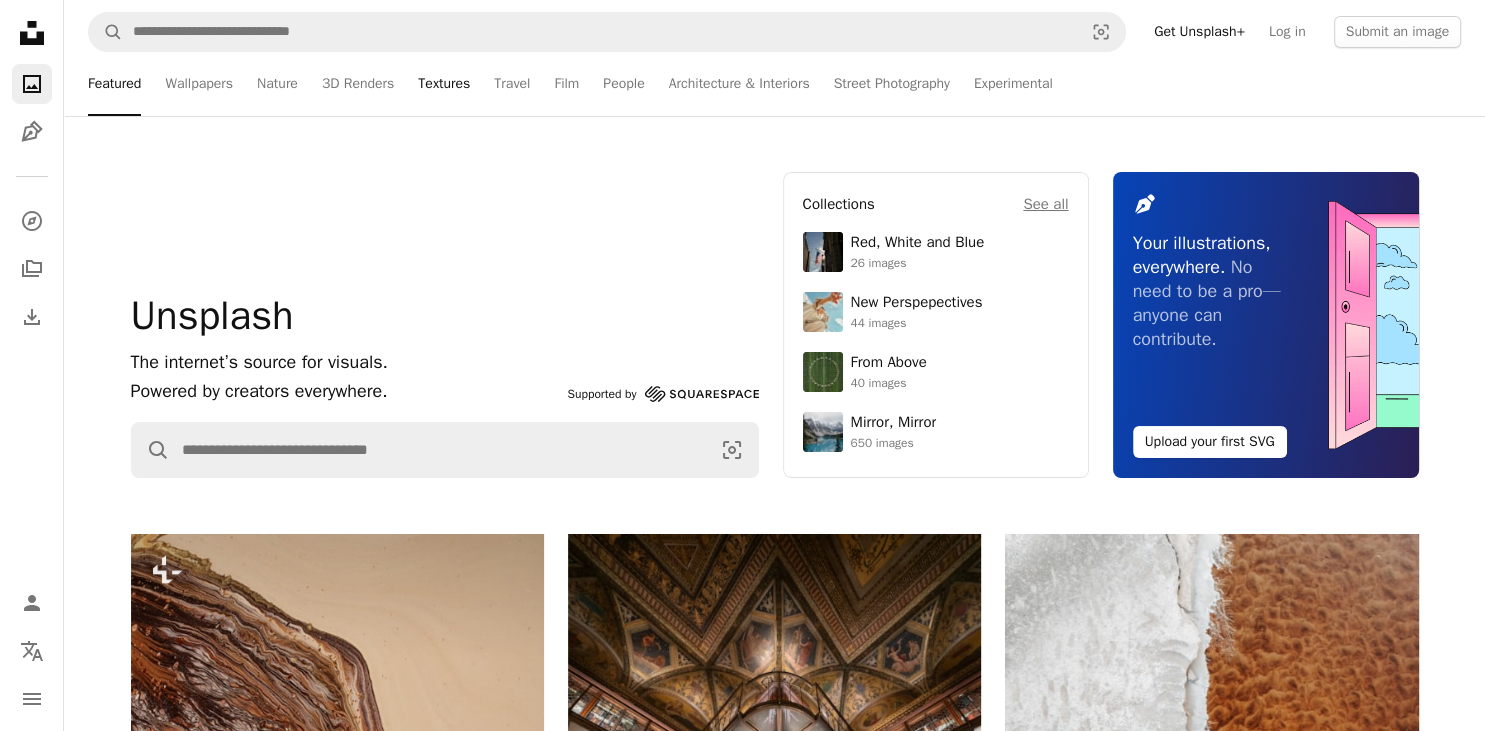 click on "Textures" at bounding box center (444, 84) 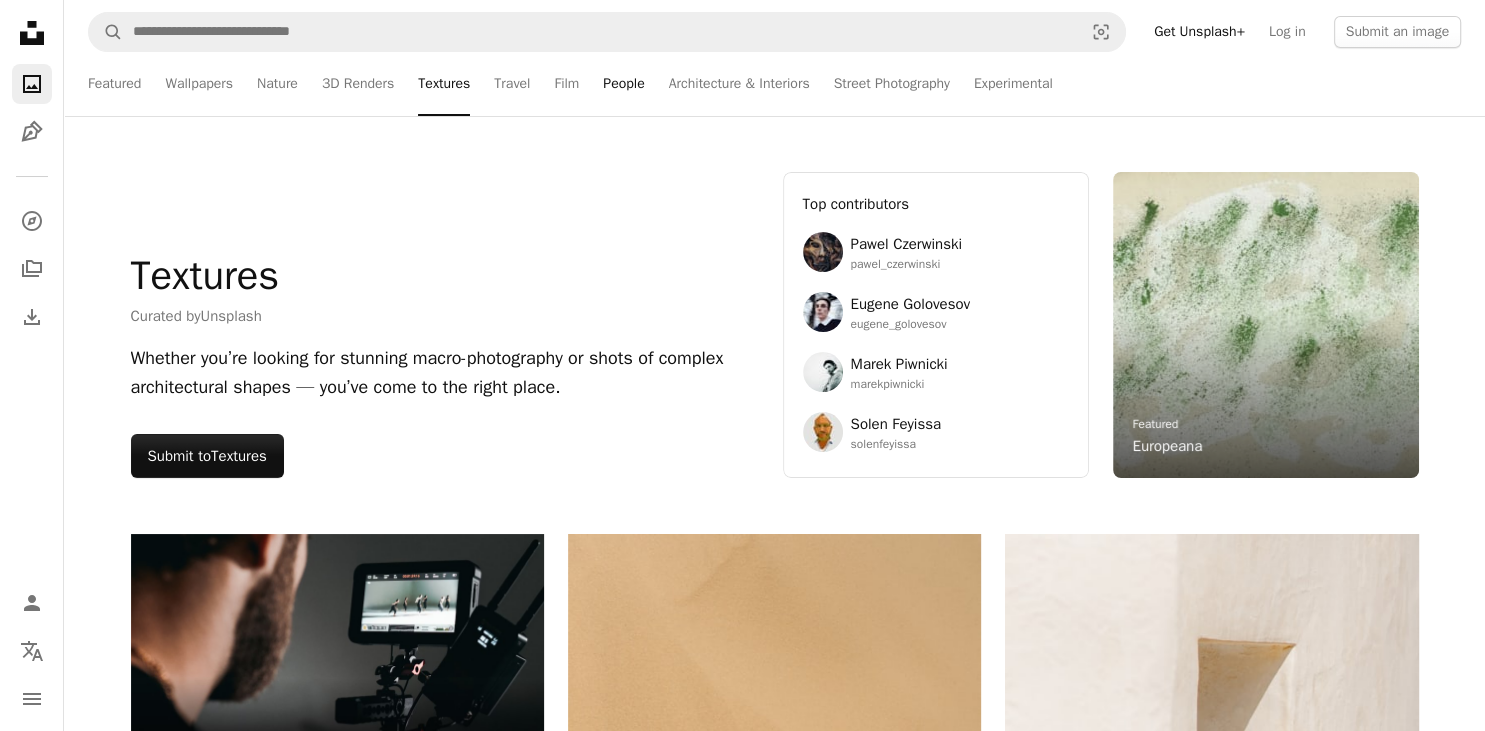 click on "People" at bounding box center [623, 84] 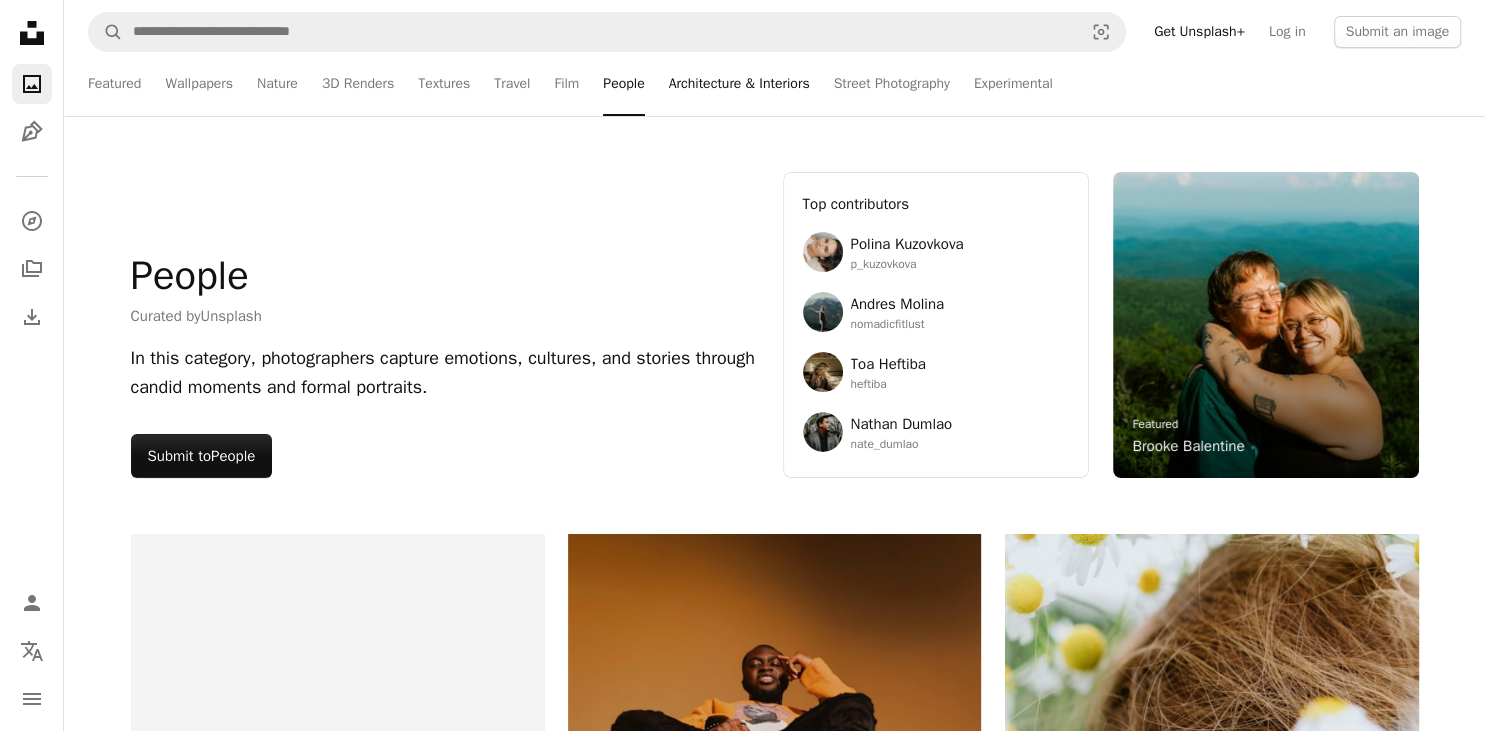 click on "Architecture & Interiors" at bounding box center [739, 84] 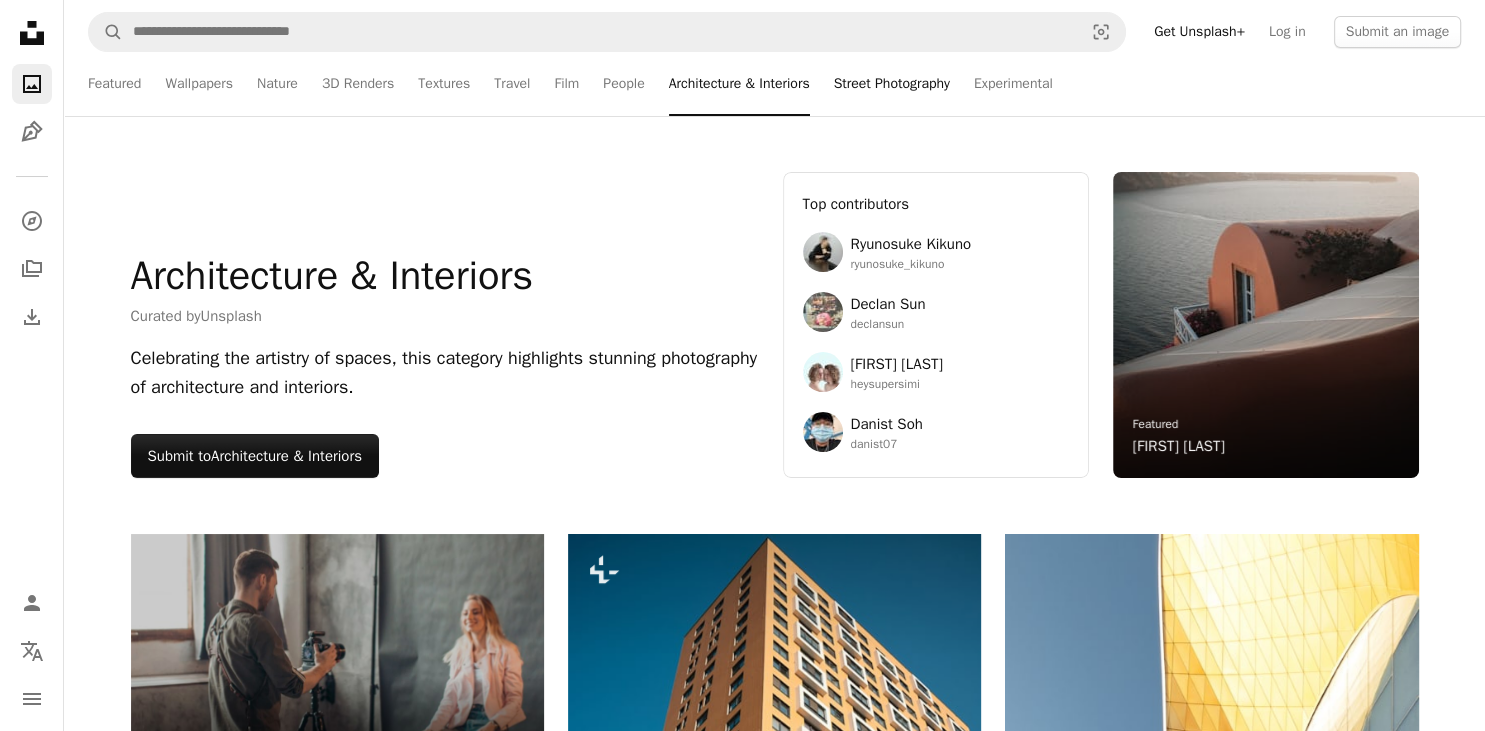 click on "Street Photography" at bounding box center [892, 84] 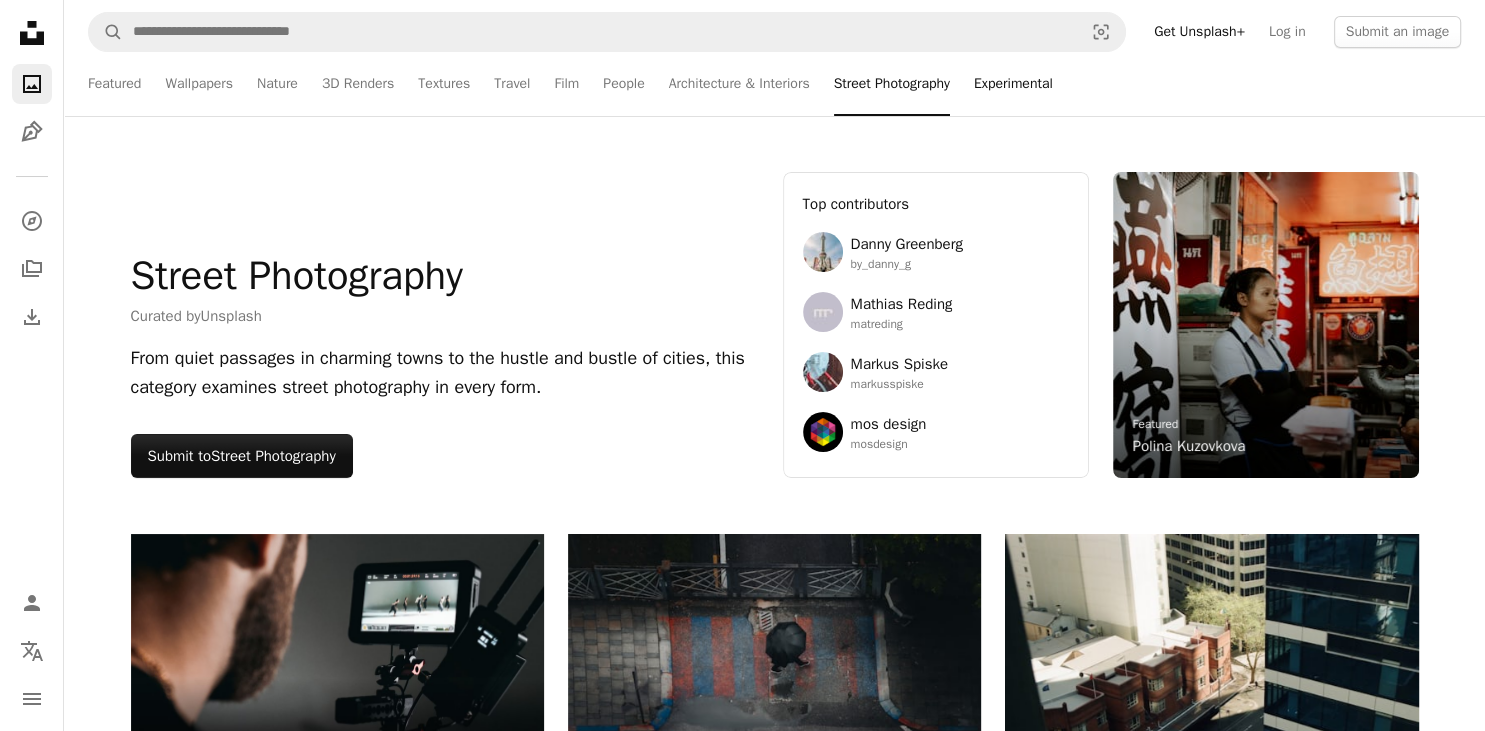 click on "Experimental" at bounding box center [1013, 84] 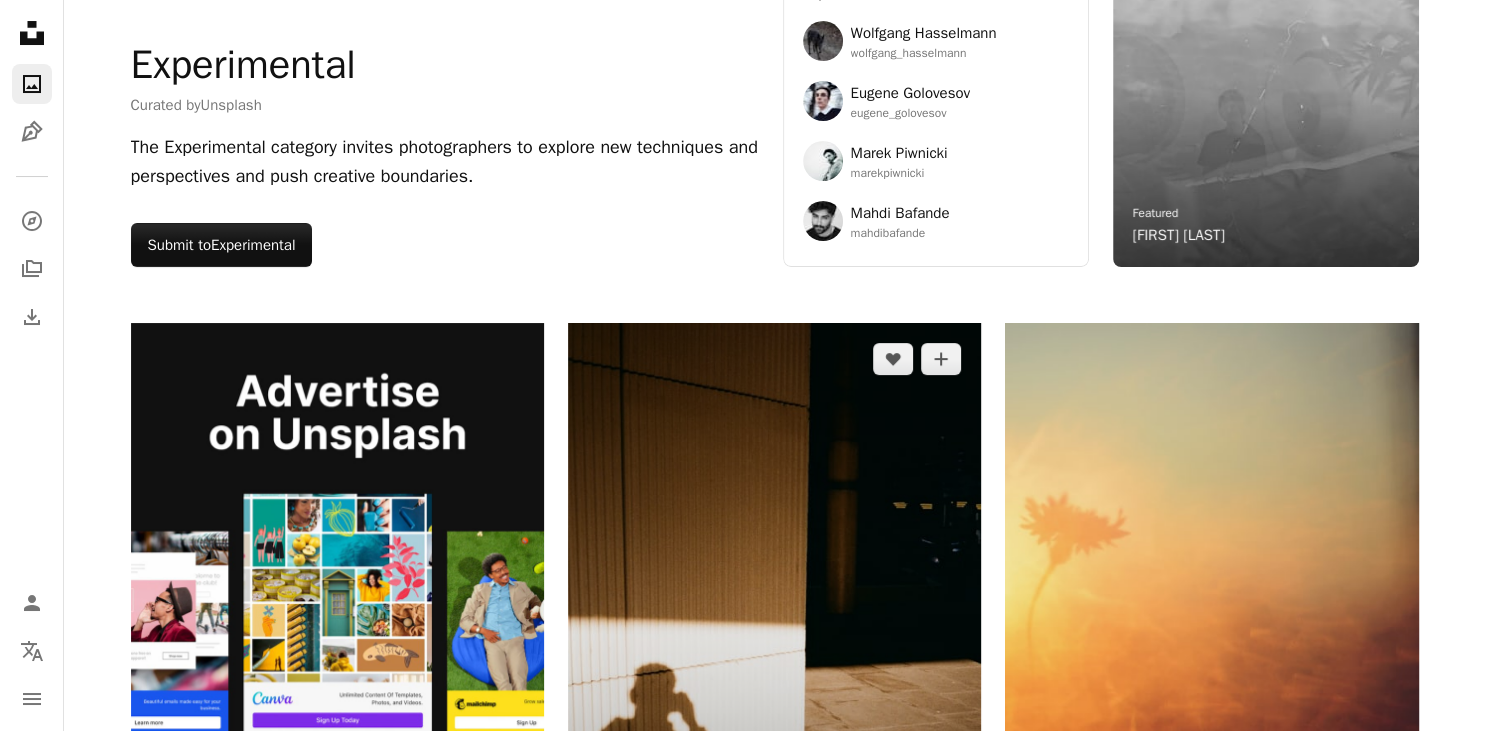 scroll, scrollTop: 0, scrollLeft: 0, axis: both 